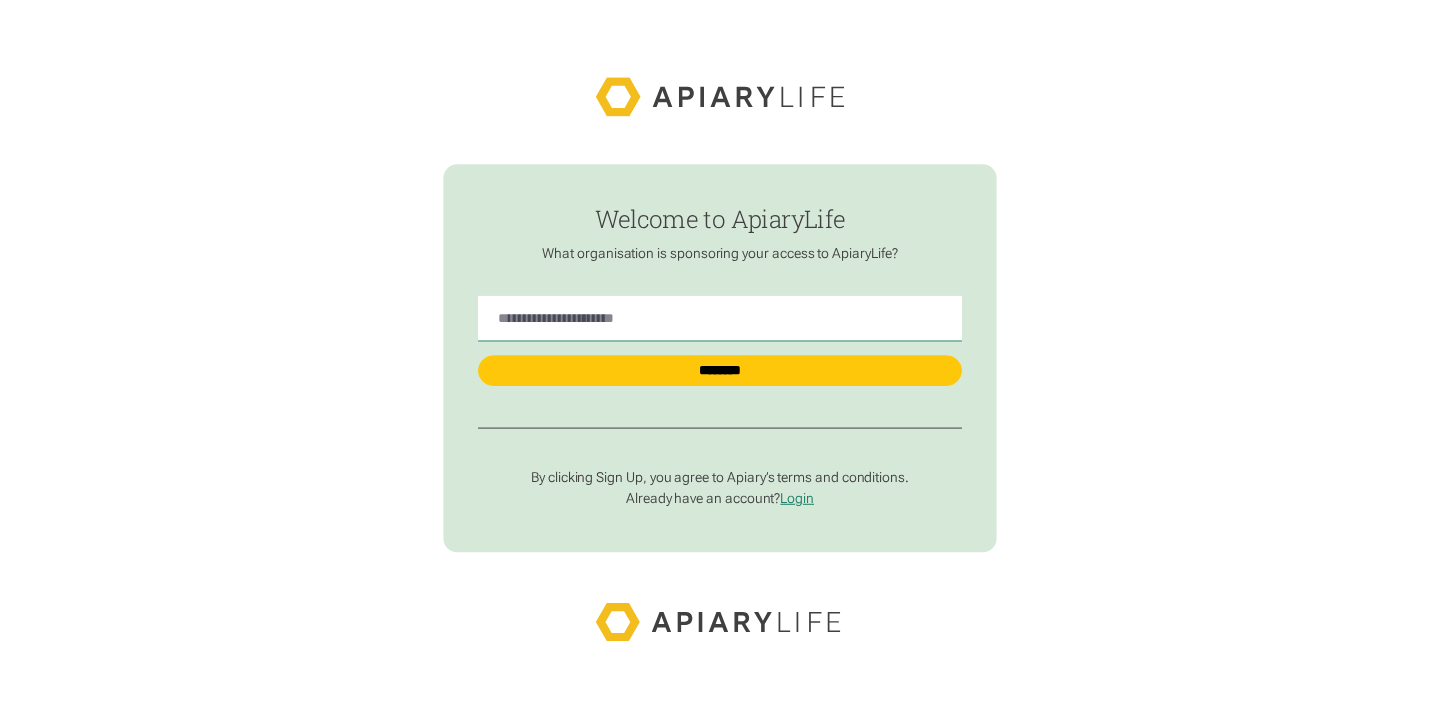 scroll, scrollTop: 0, scrollLeft: 0, axis: both 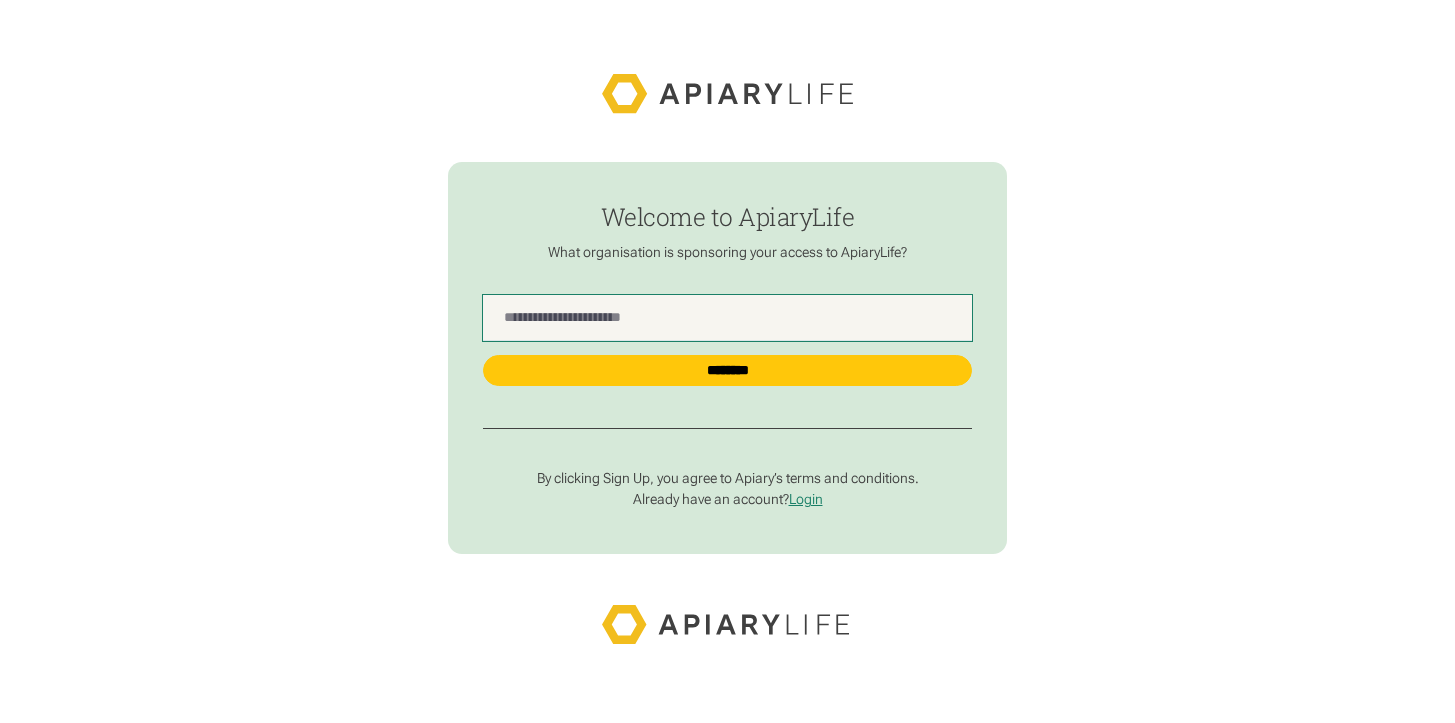 click at bounding box center (728, 317) 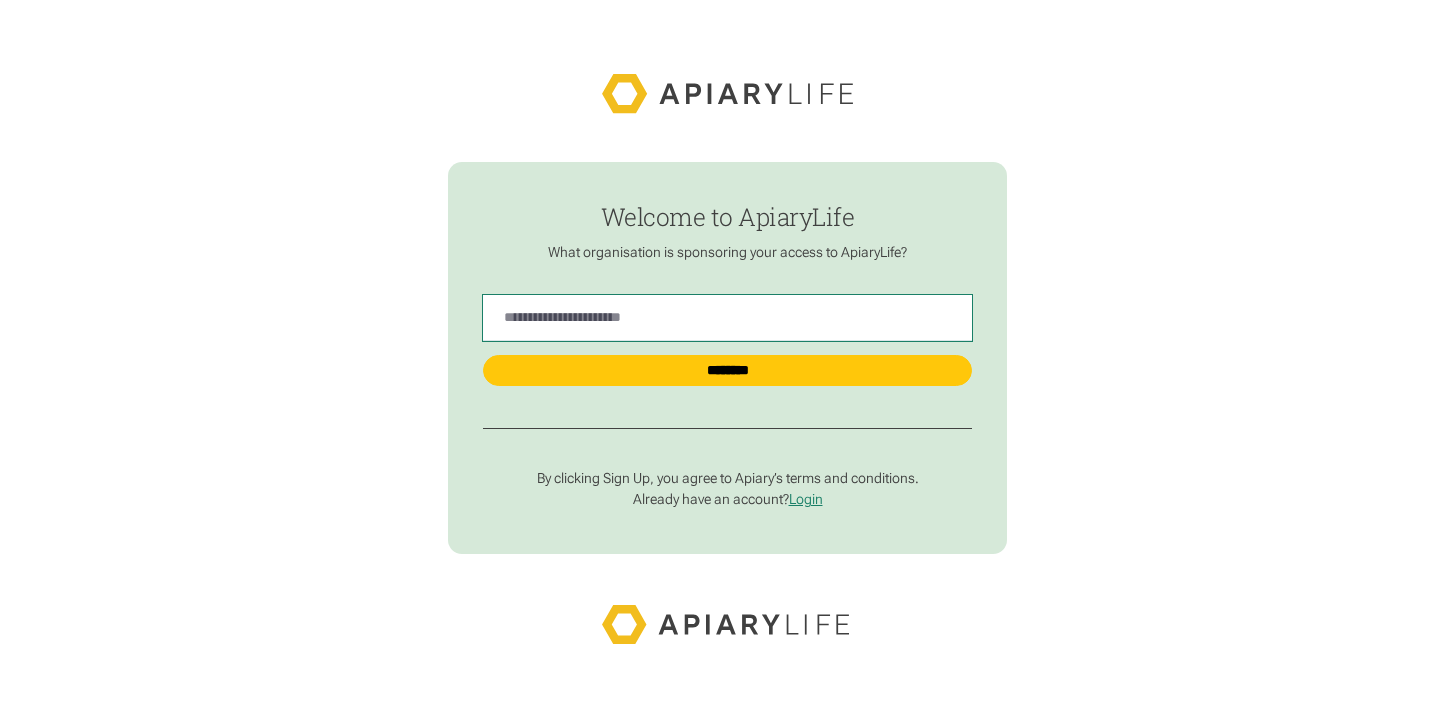 type on "*******" 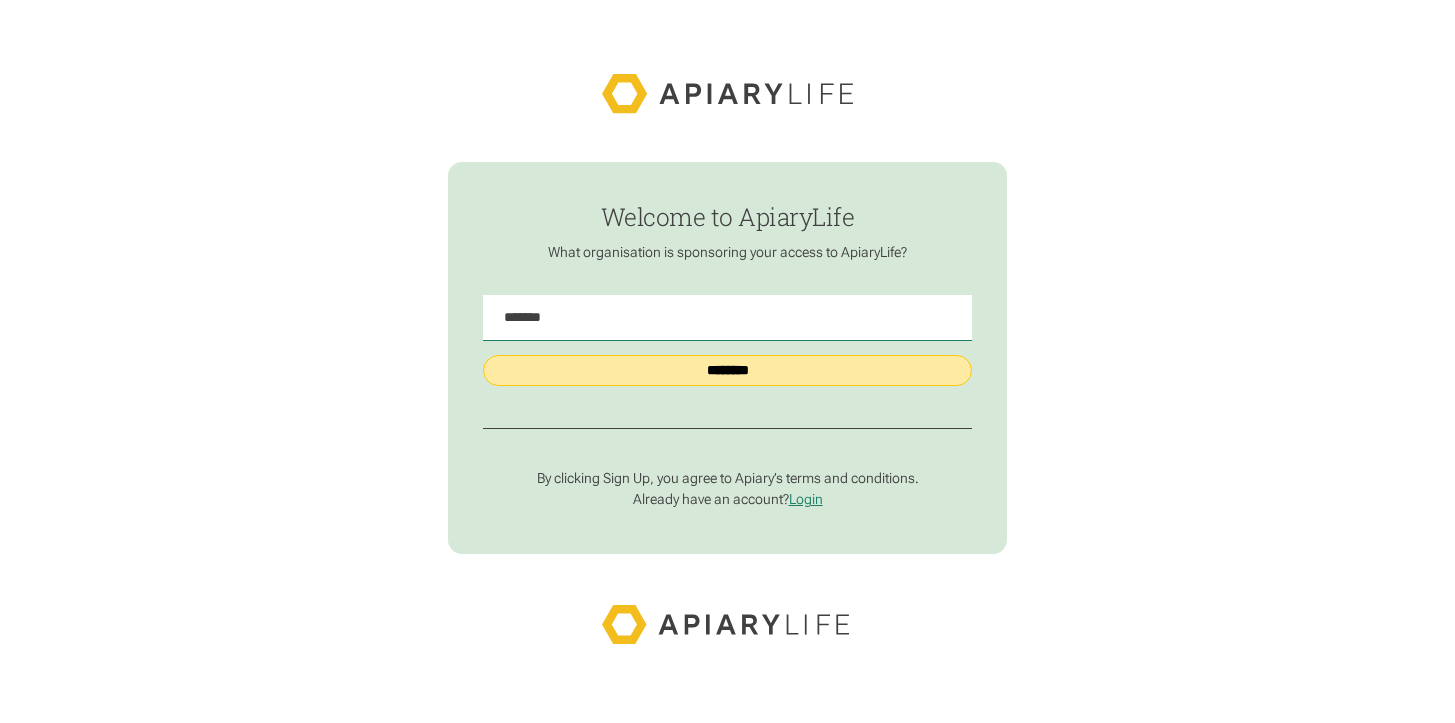 click on "********" at bounding box center (728, 370) 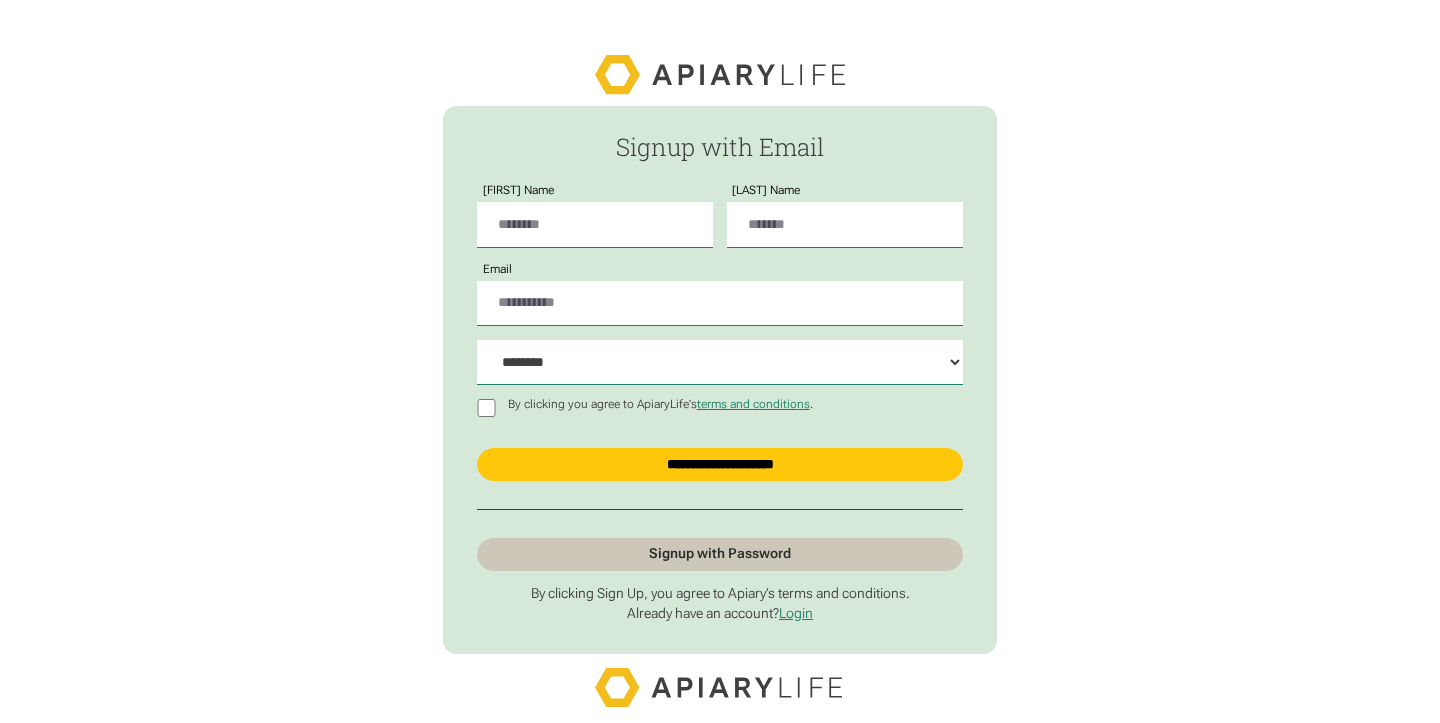 scroll, scrollTop: 51, scrollLeft: 0, axis: vertical 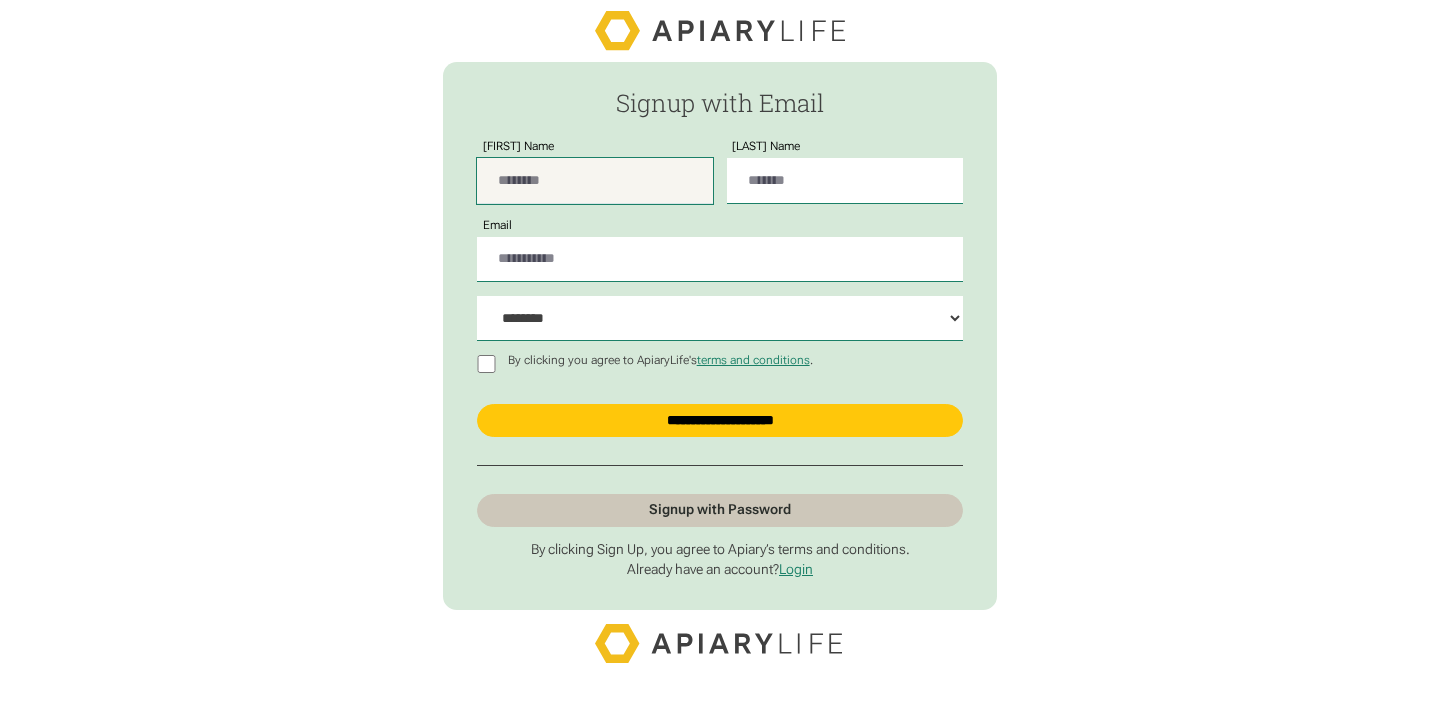 click on "[FIRST] Name" at bounding box center [595, 180] 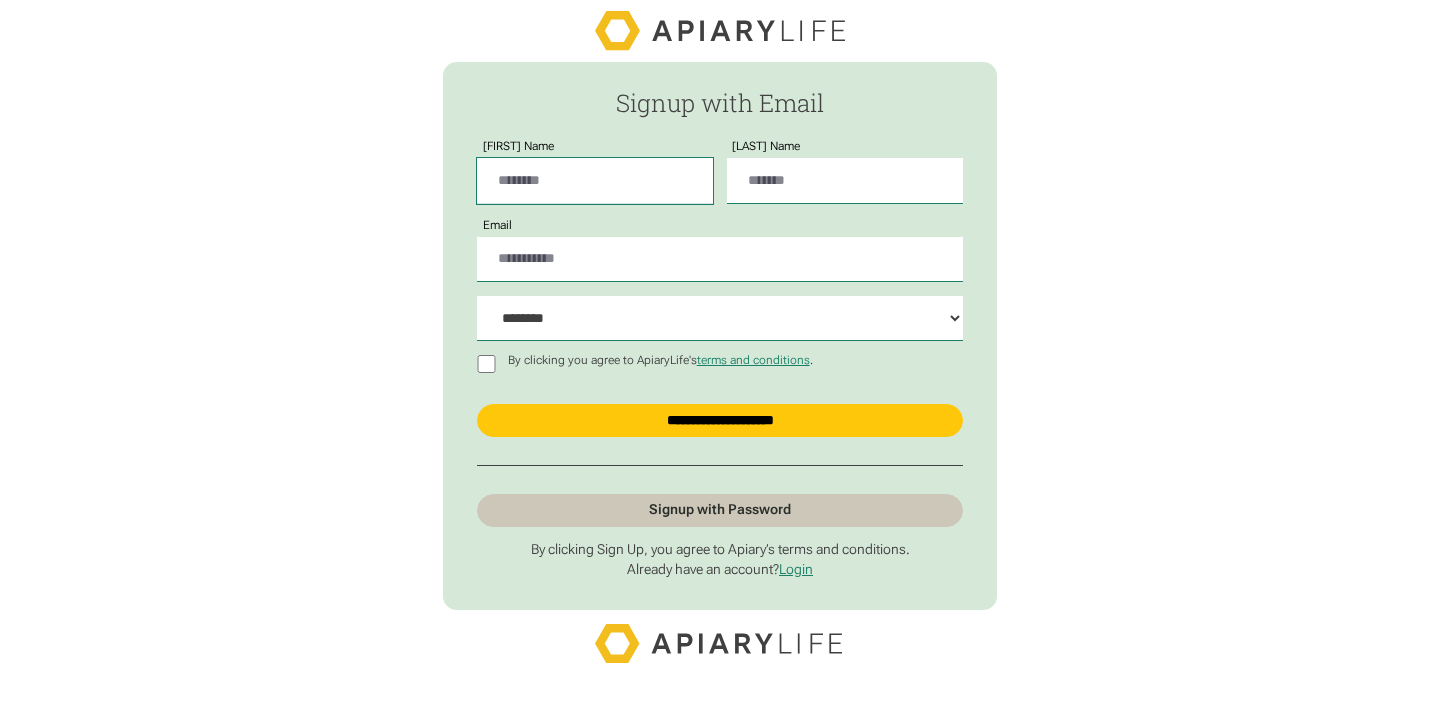type on "*******" 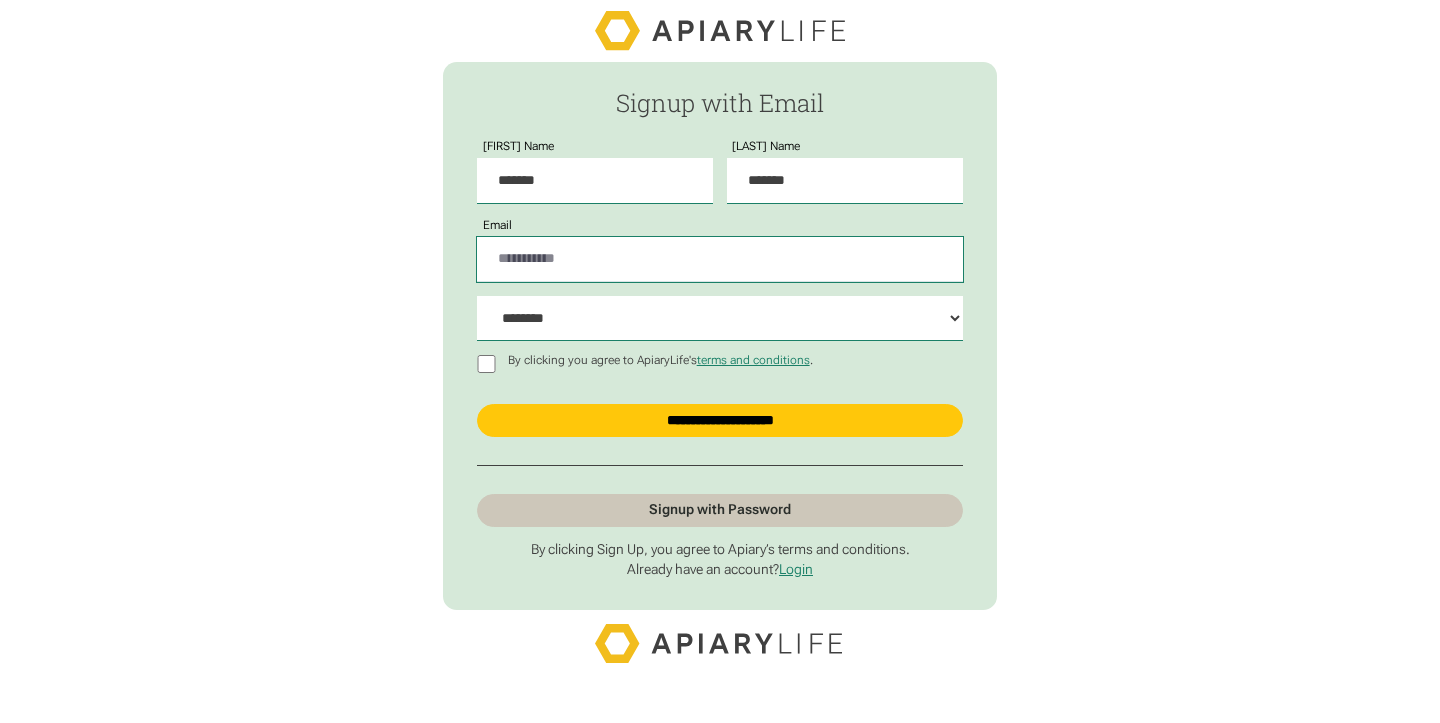 type on "**********" 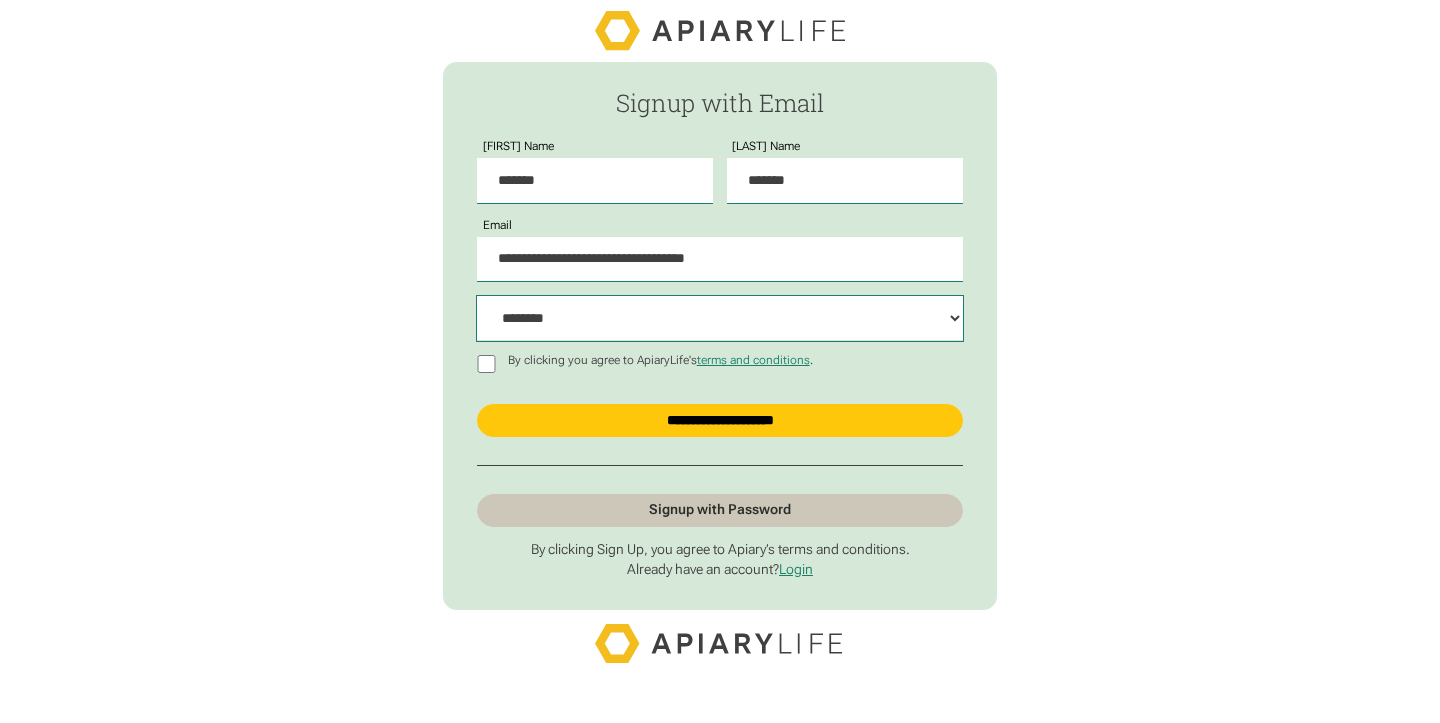 select on "***" 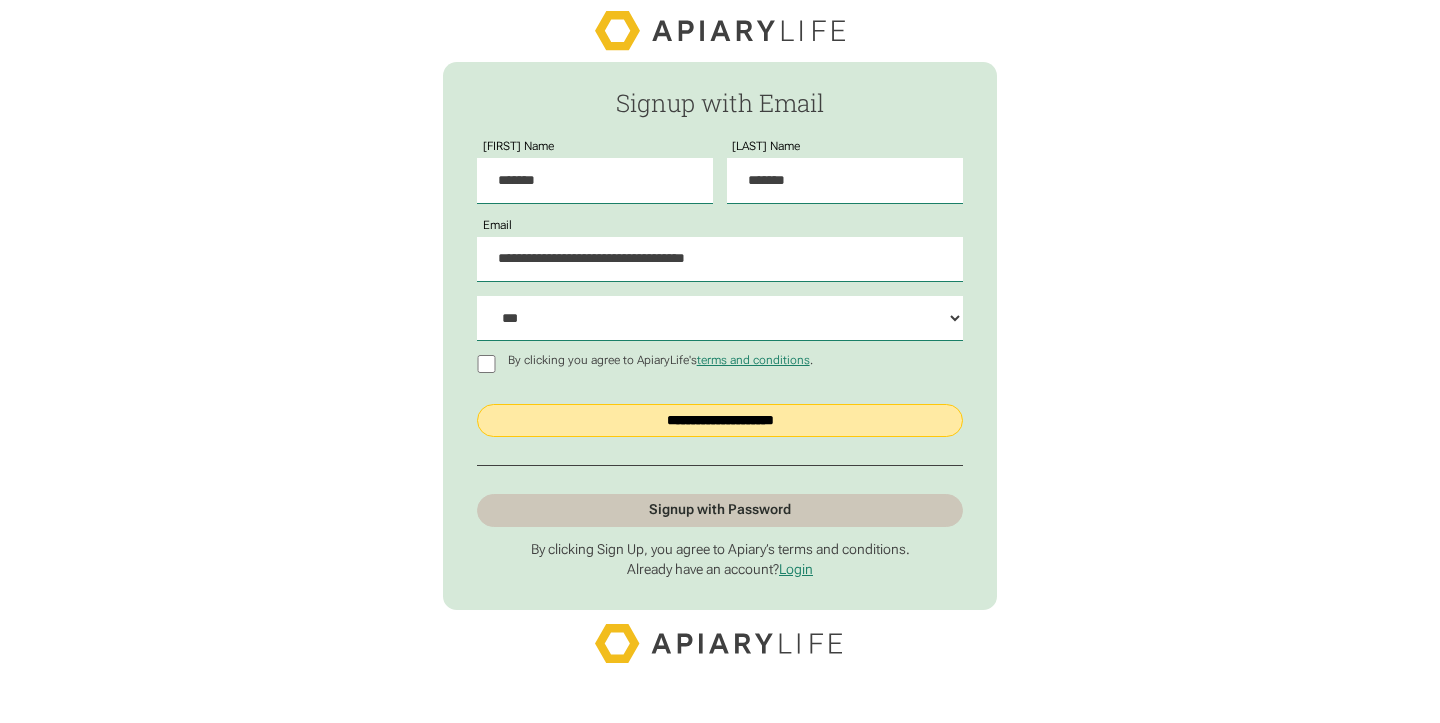 click on "**********" at bounding box center (719, 420) 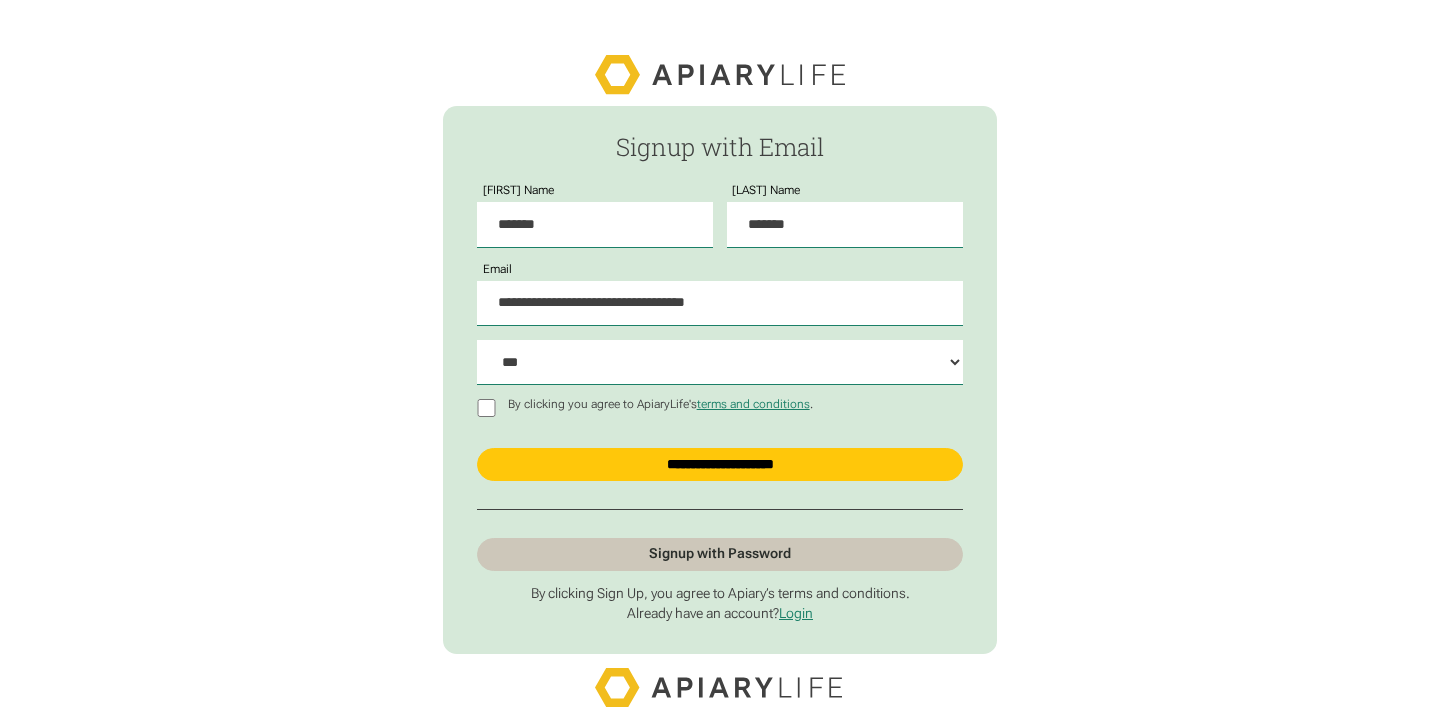 scroll, scrollTop: 51, scrollLeft: 0, axis: vertical 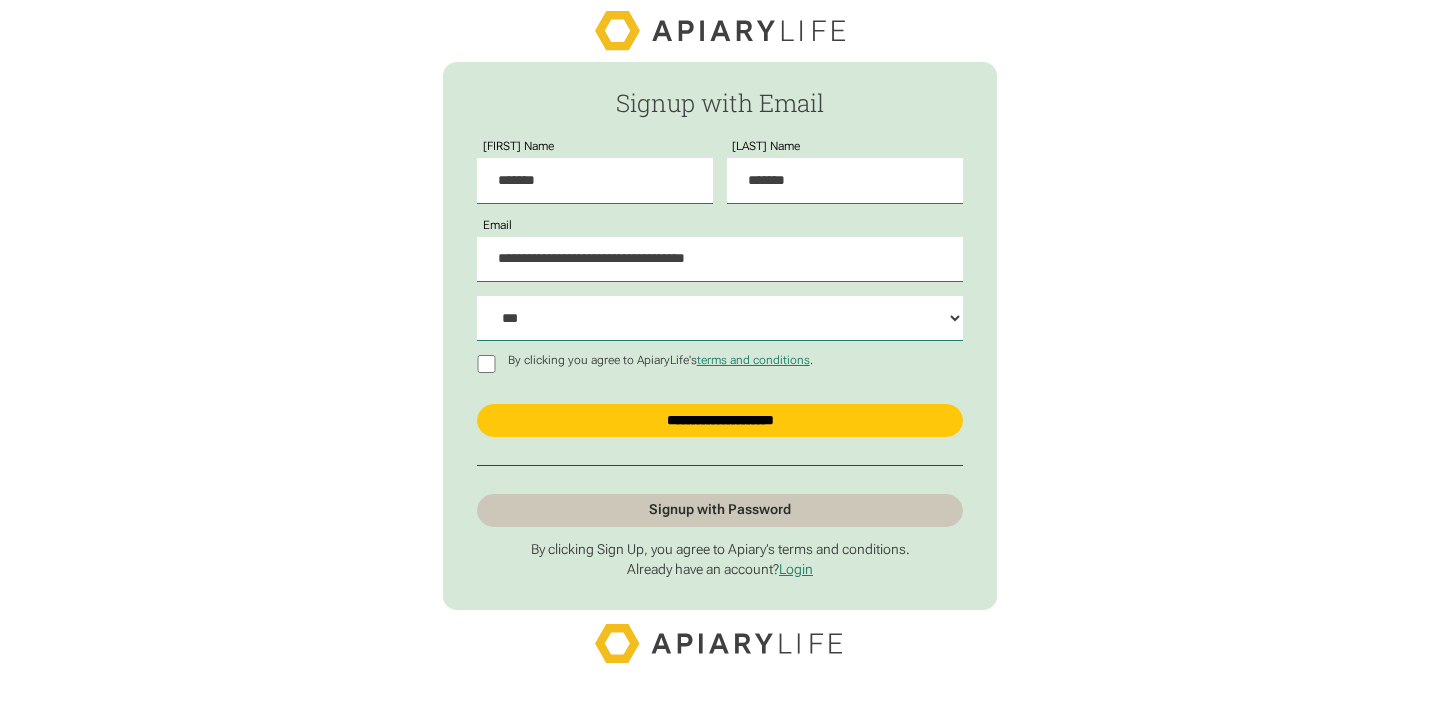 click at bounding box center [720, 33] 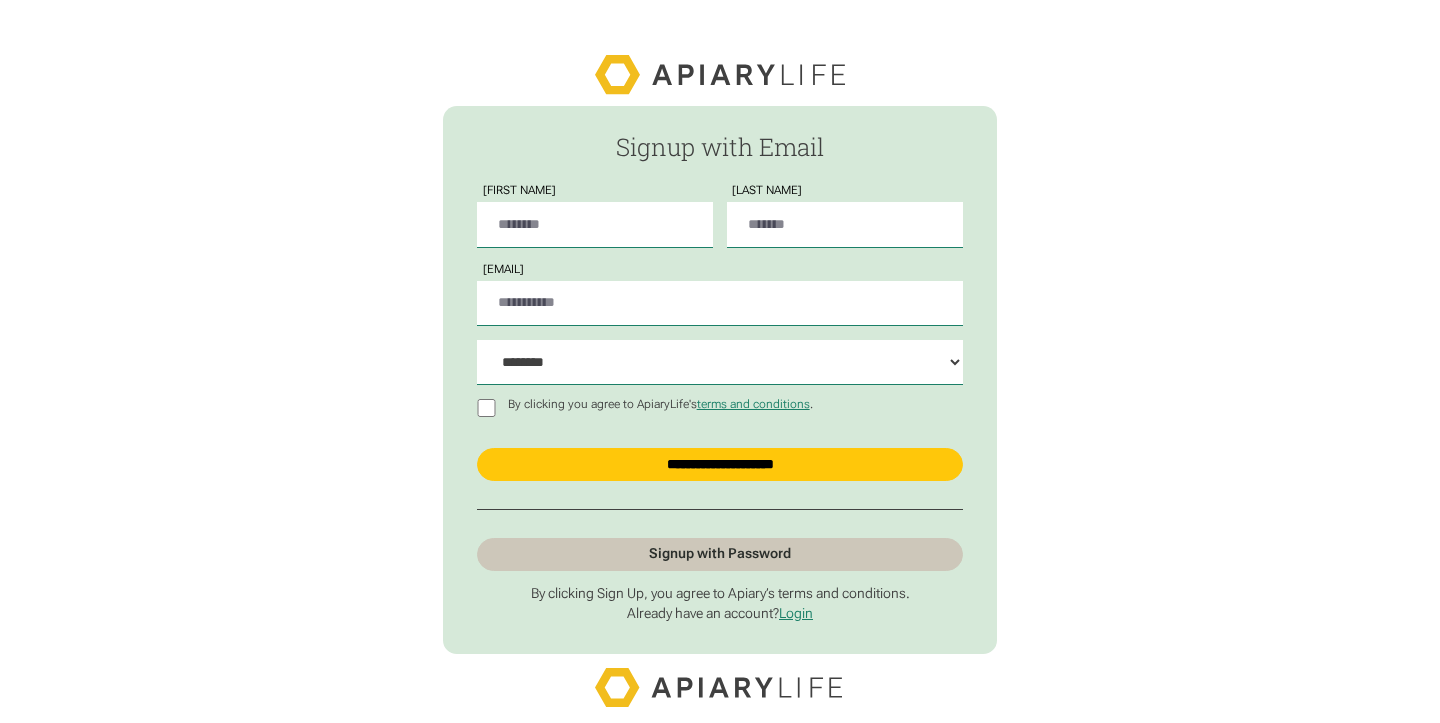 scroll, scrollTop: 0, scrollLeft: 0, axis: both 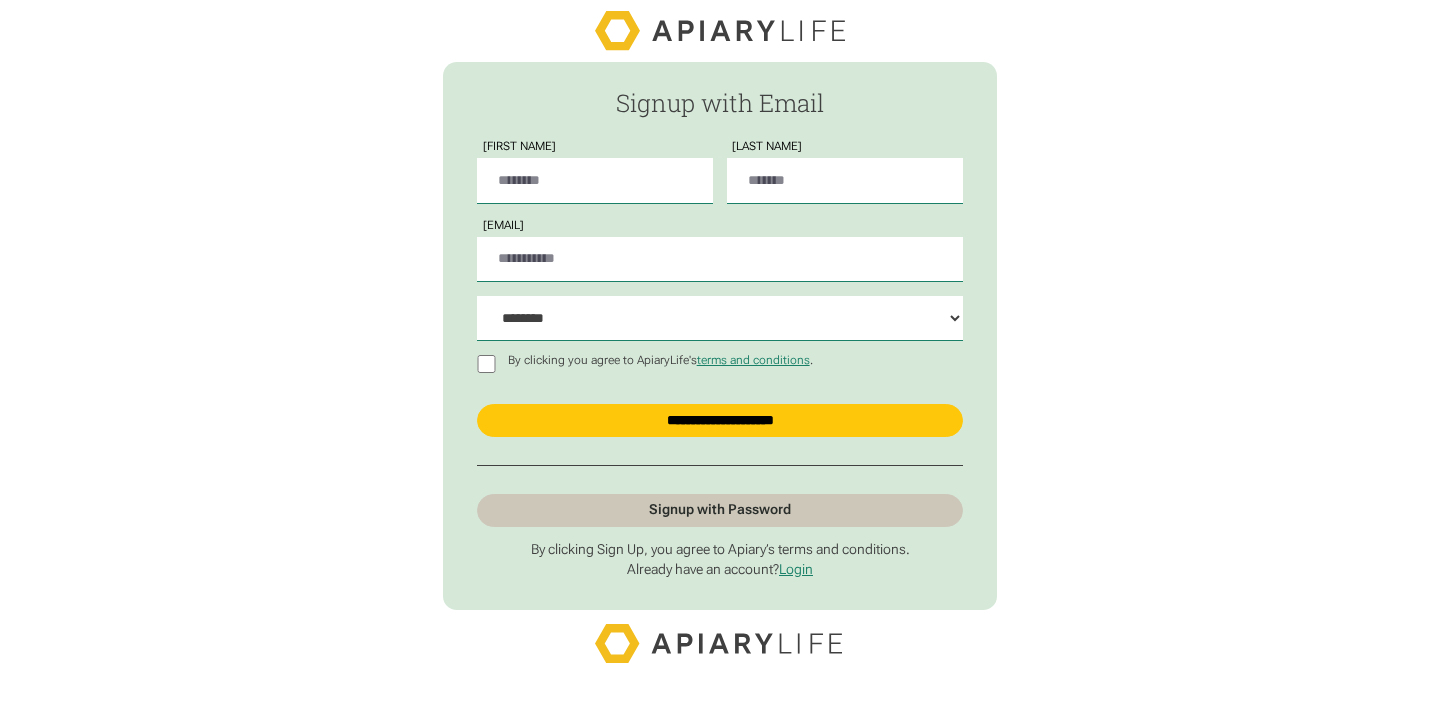 click on "Signup with Password" at bounding box center [719, 510] 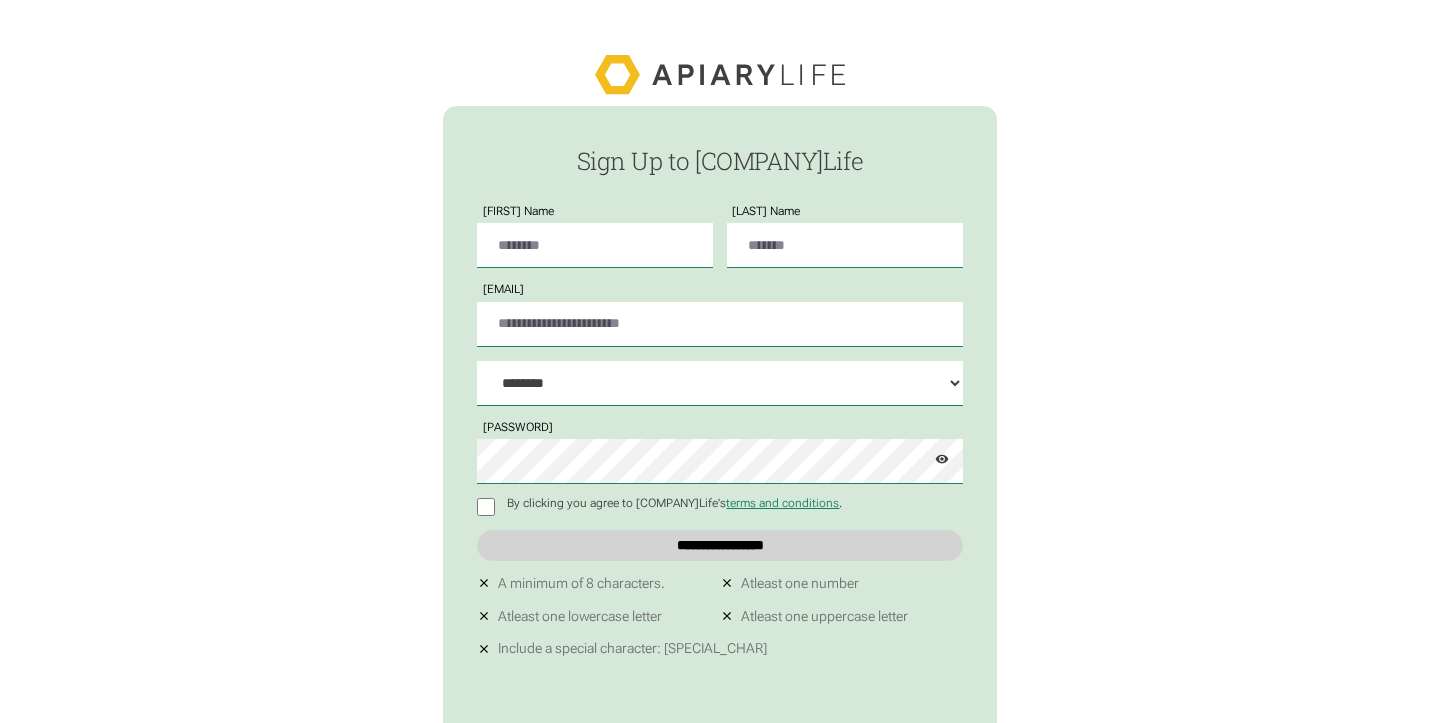 scroll, scrollTop: 0, scrollLeft: 0, axis: both 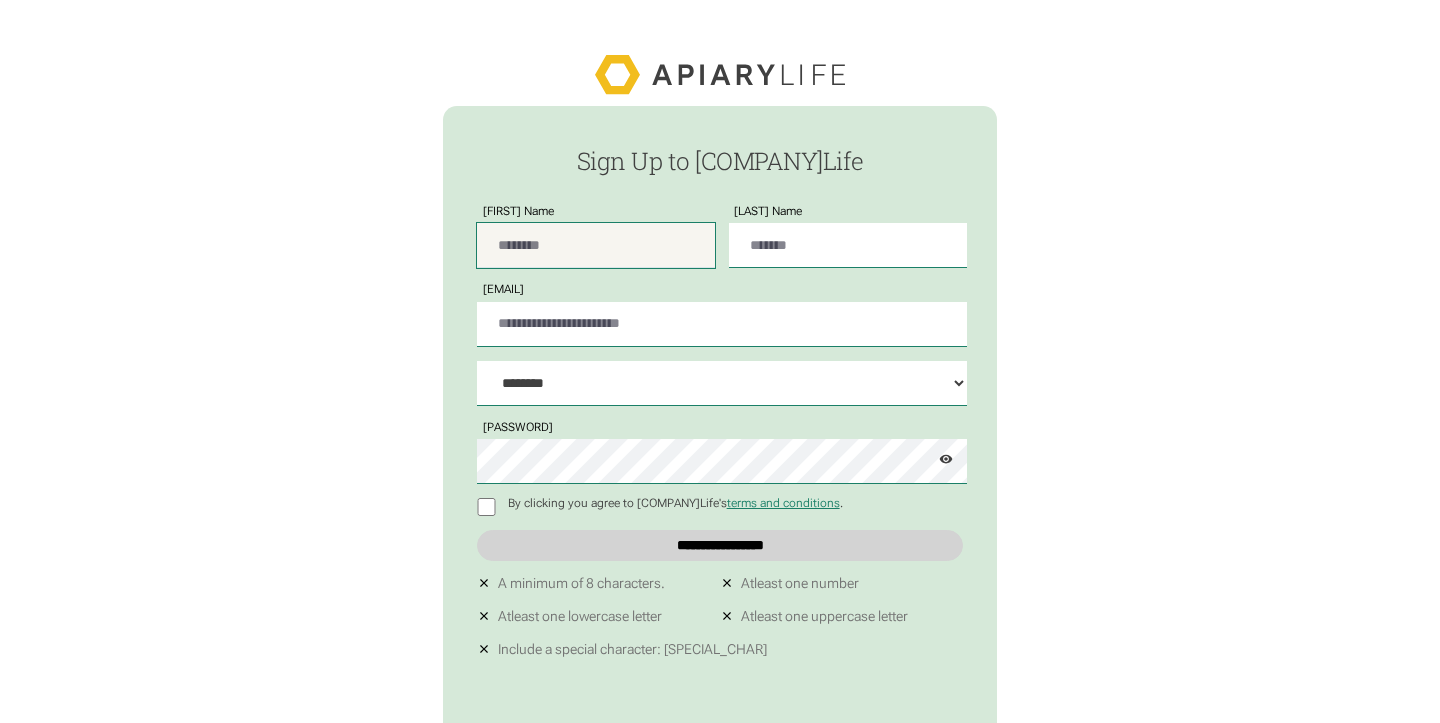 click on "[FIRST] Name" at bounding box center [596, 245] 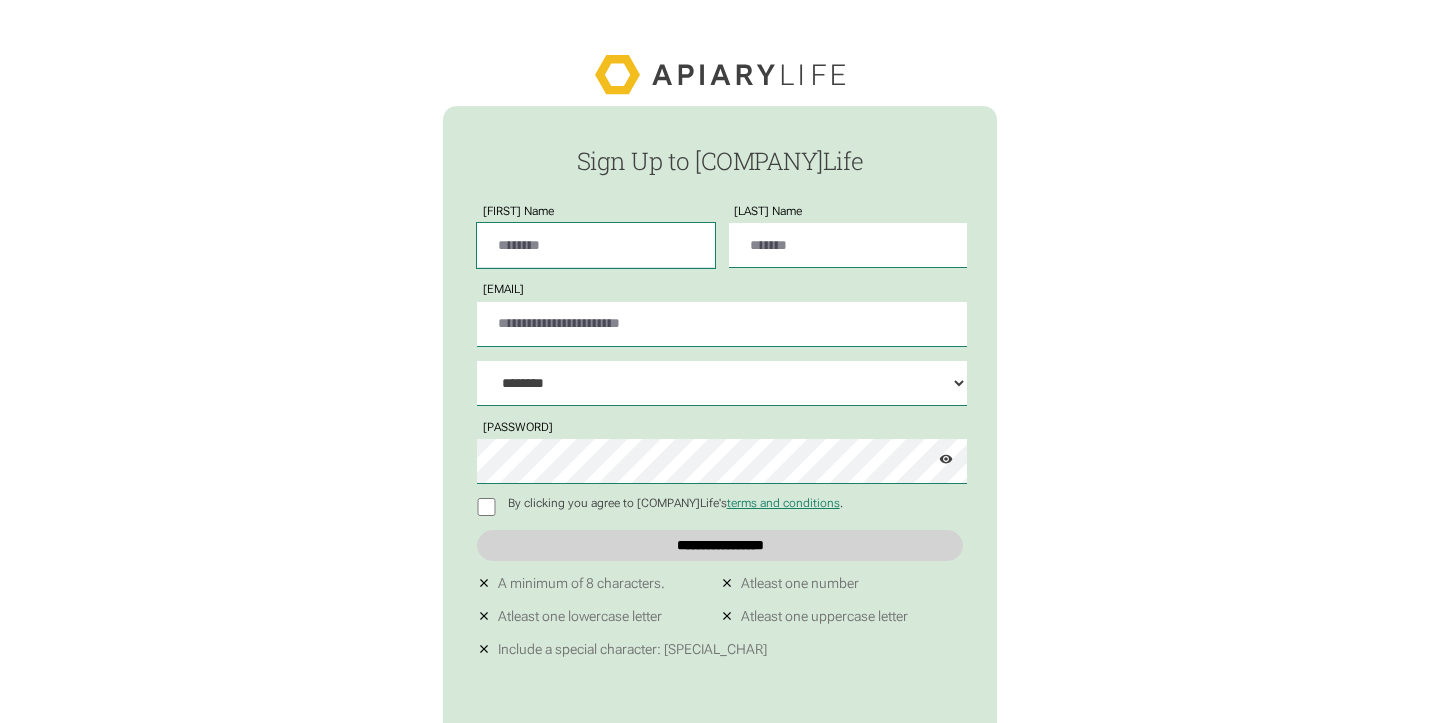 type on "*******" 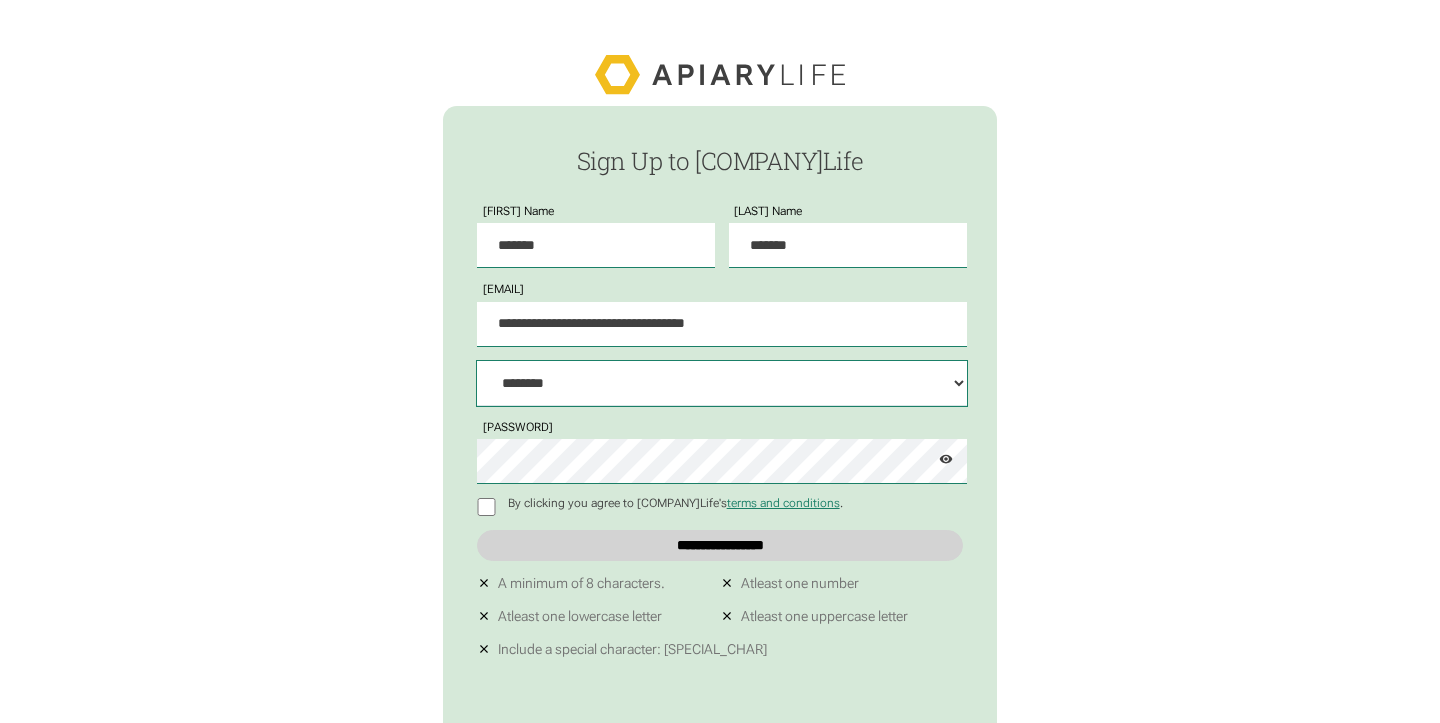 select on "***" 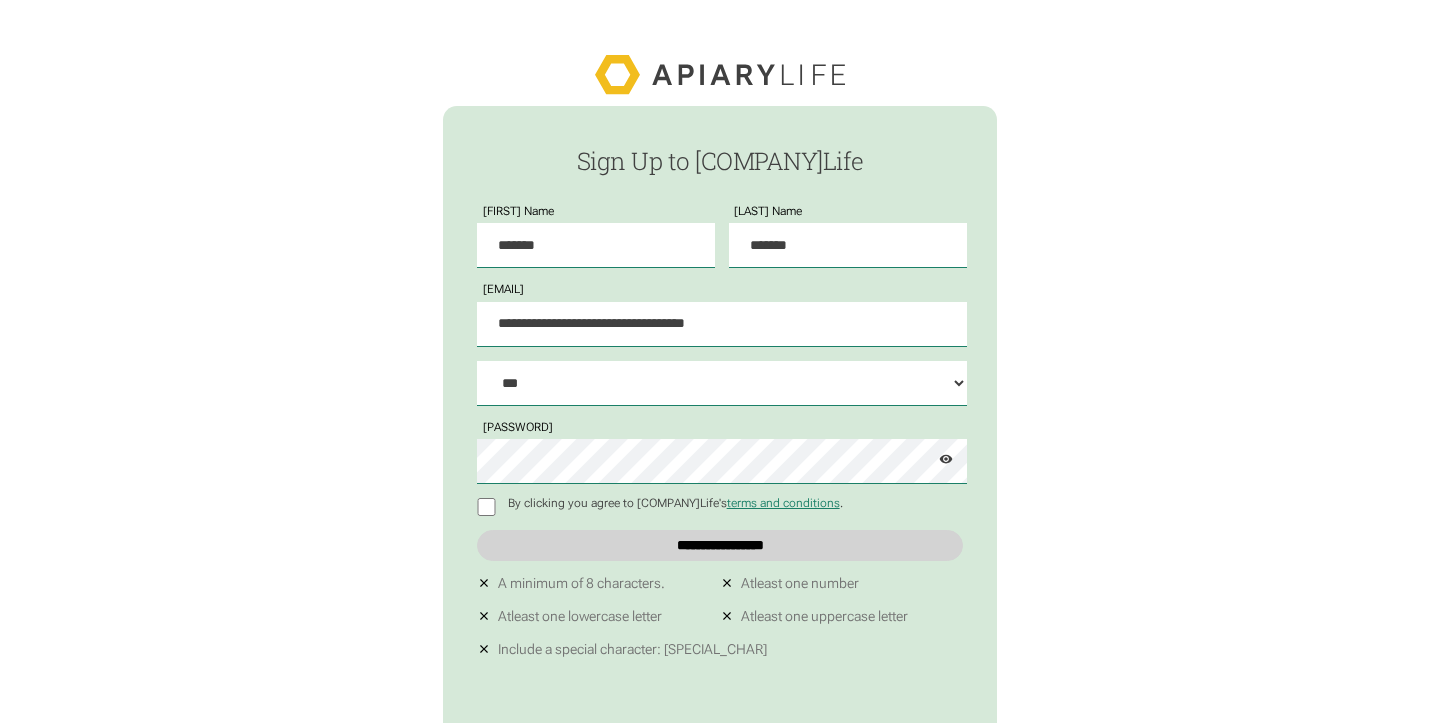 click at bounding box center [946, 459] 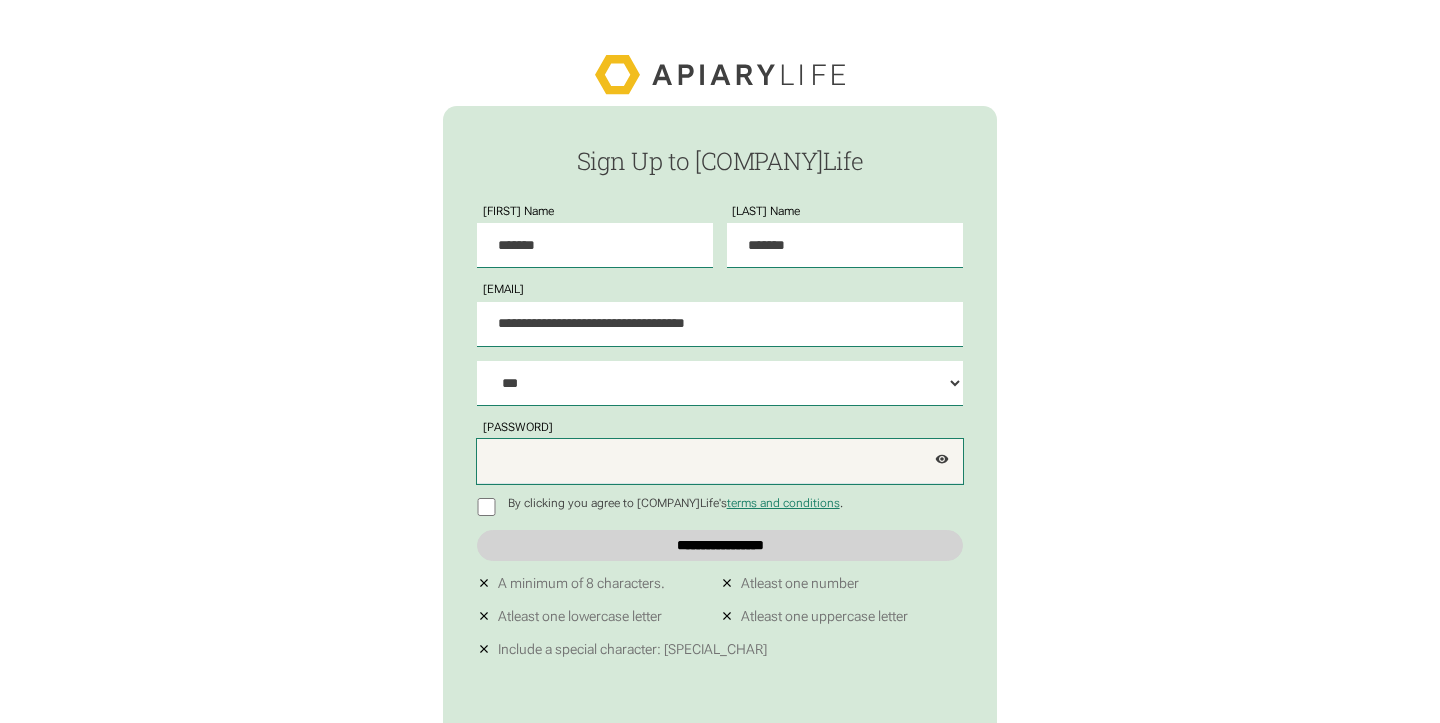 click on "Password" at bounding box center [719, 461] 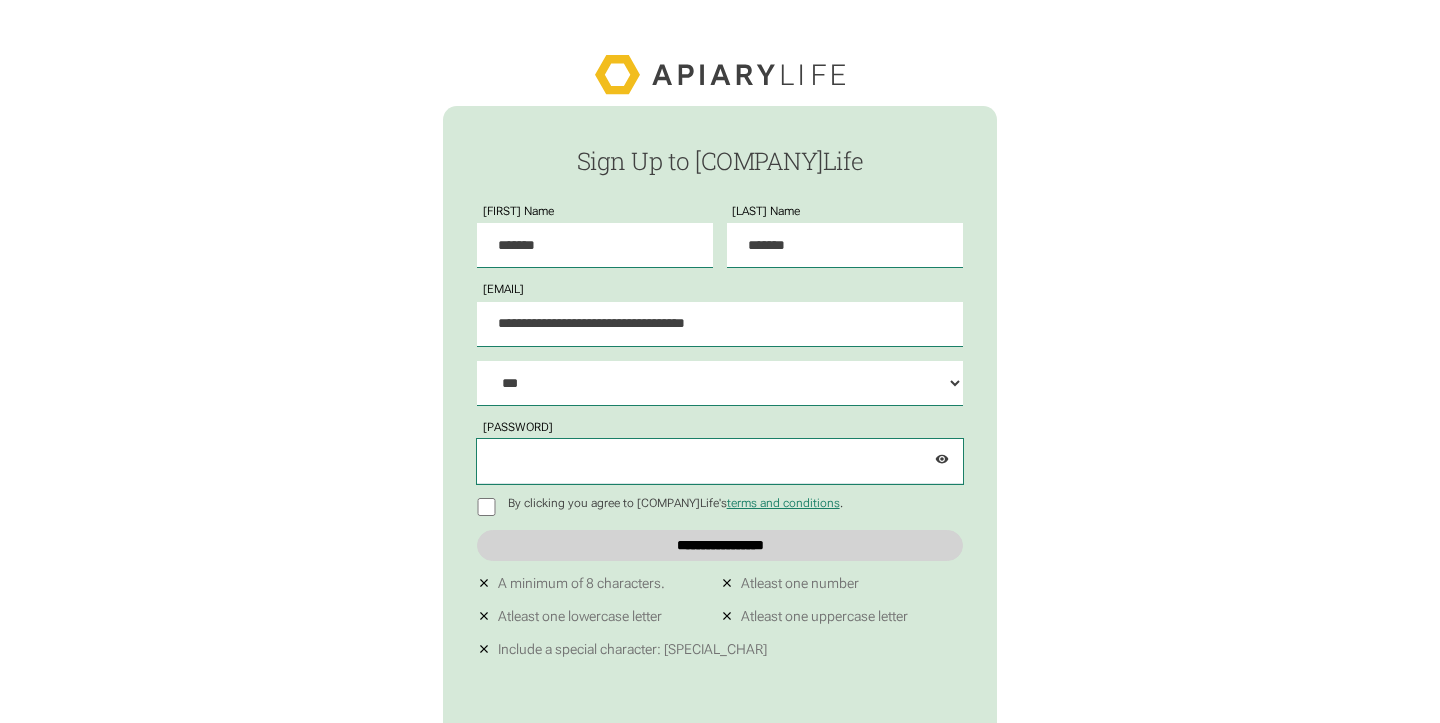 scroll, scrollTop: 200, scrollLeft: 0, axis: vertical 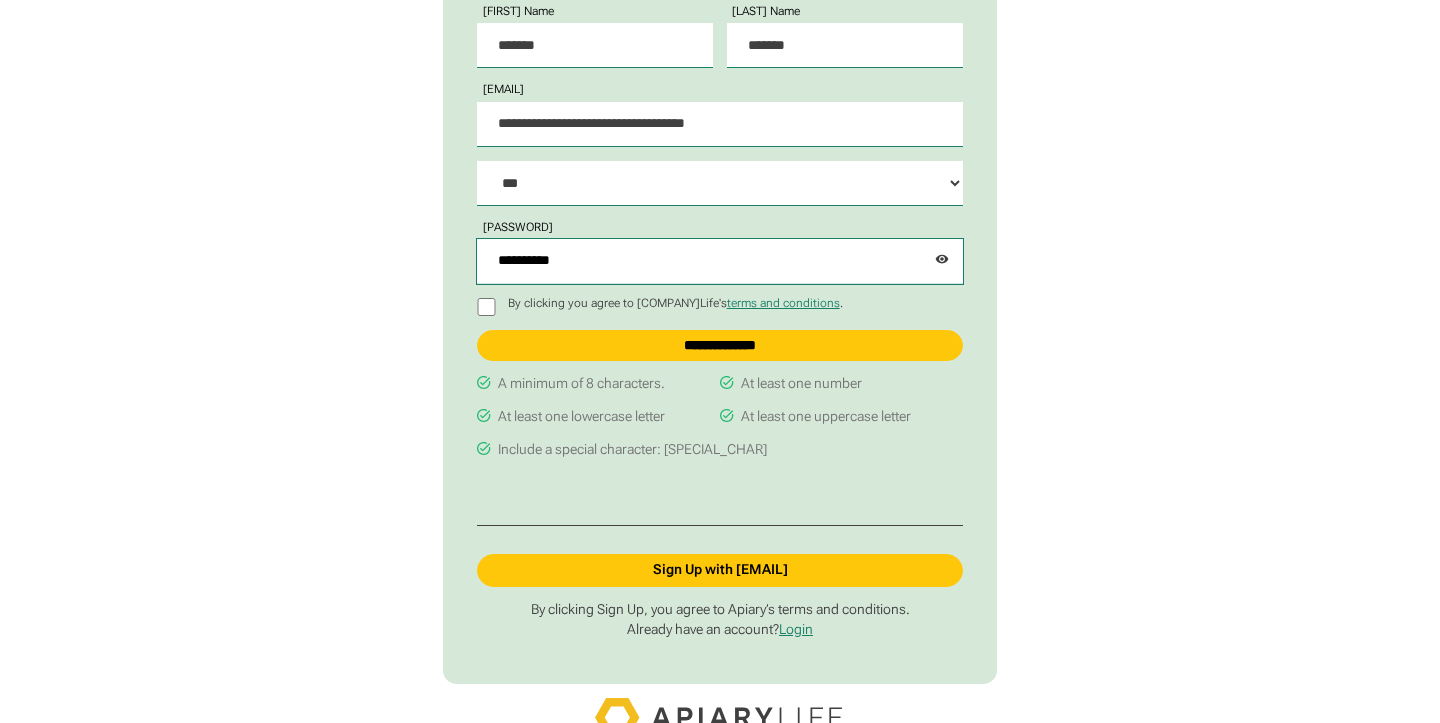 type on "**********" 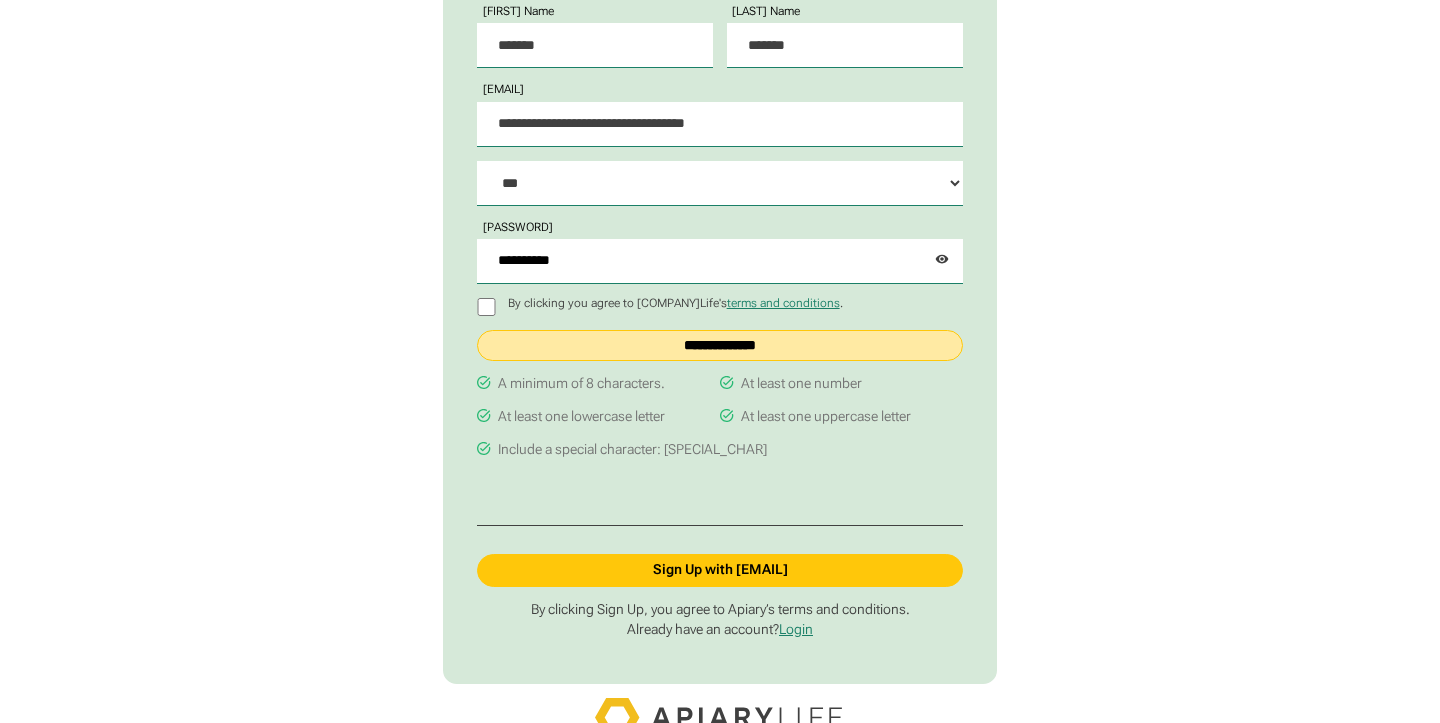 click on "**********" at bounding box center (719, 345) 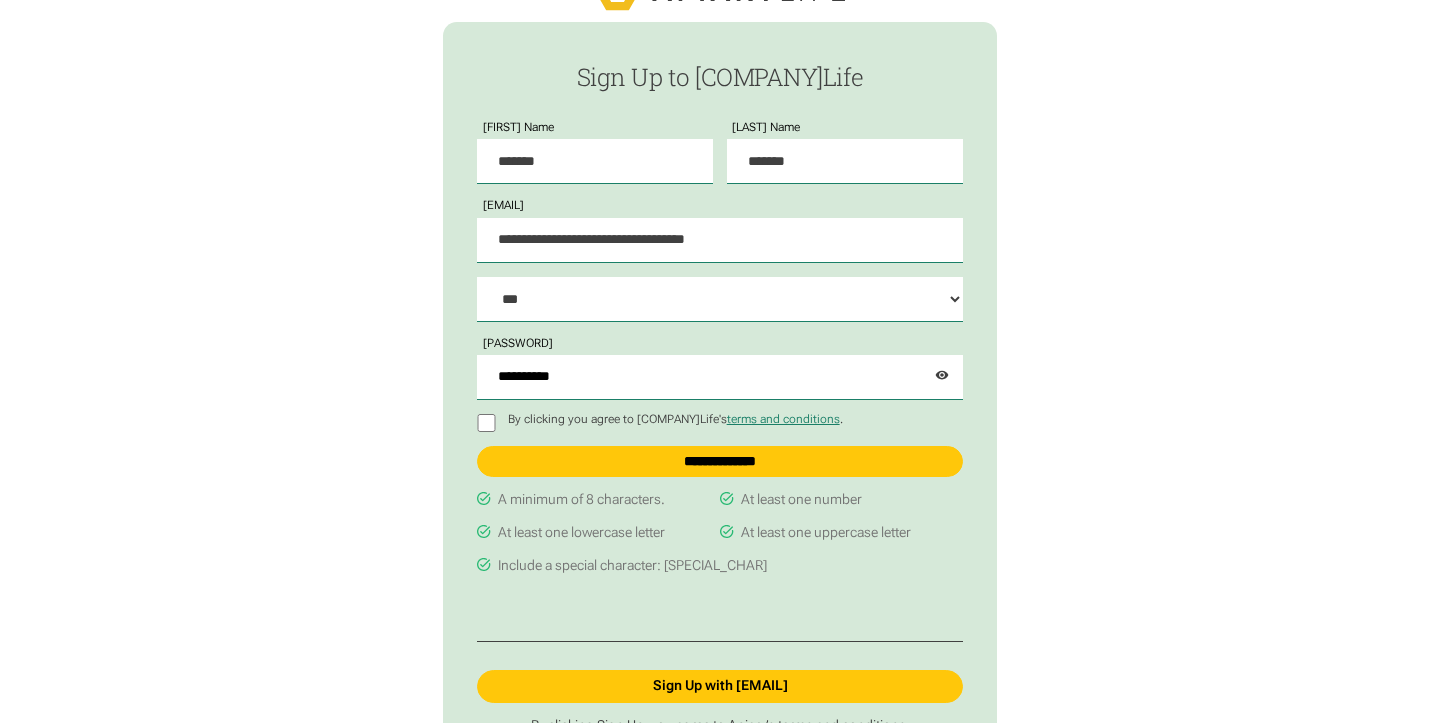 scroll, scrollTop: 284, scrollLeft: 0, axis: vertical 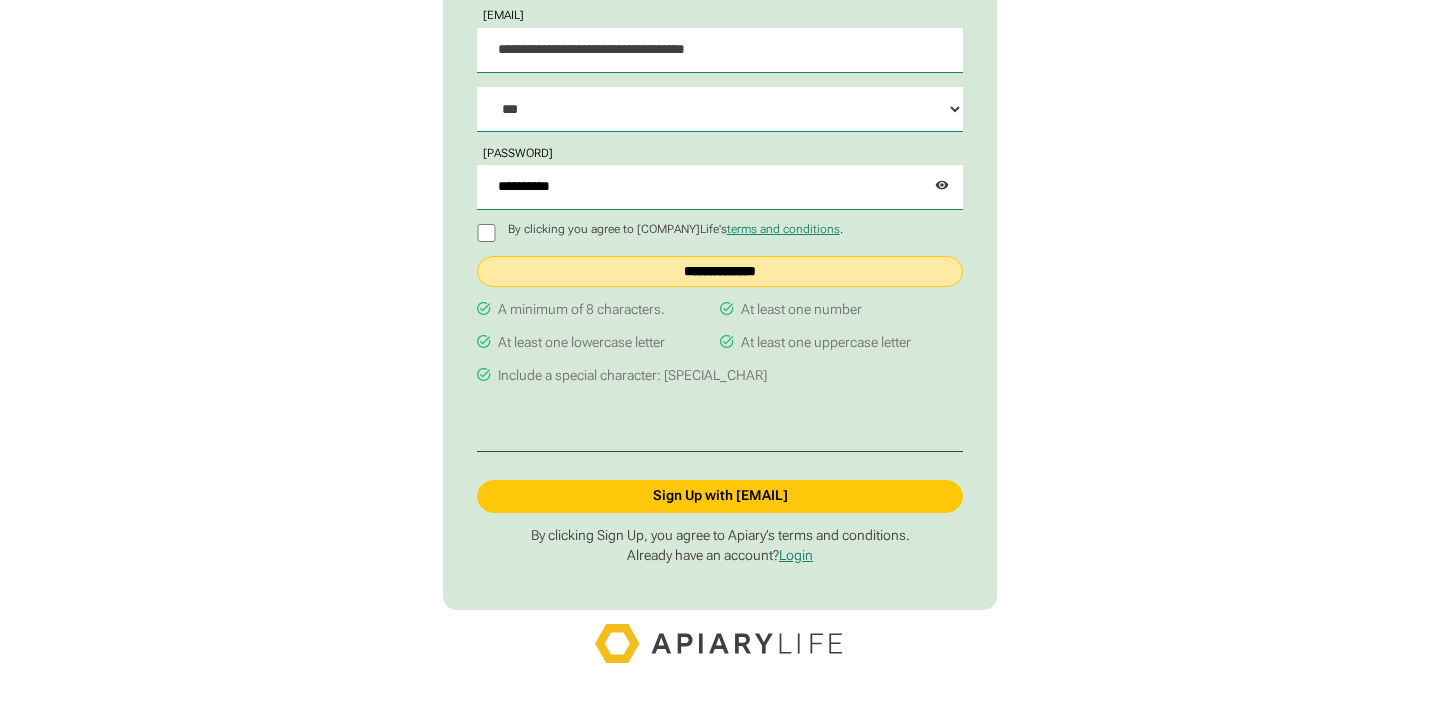 click on "**********" at bounding box center (719, 271) 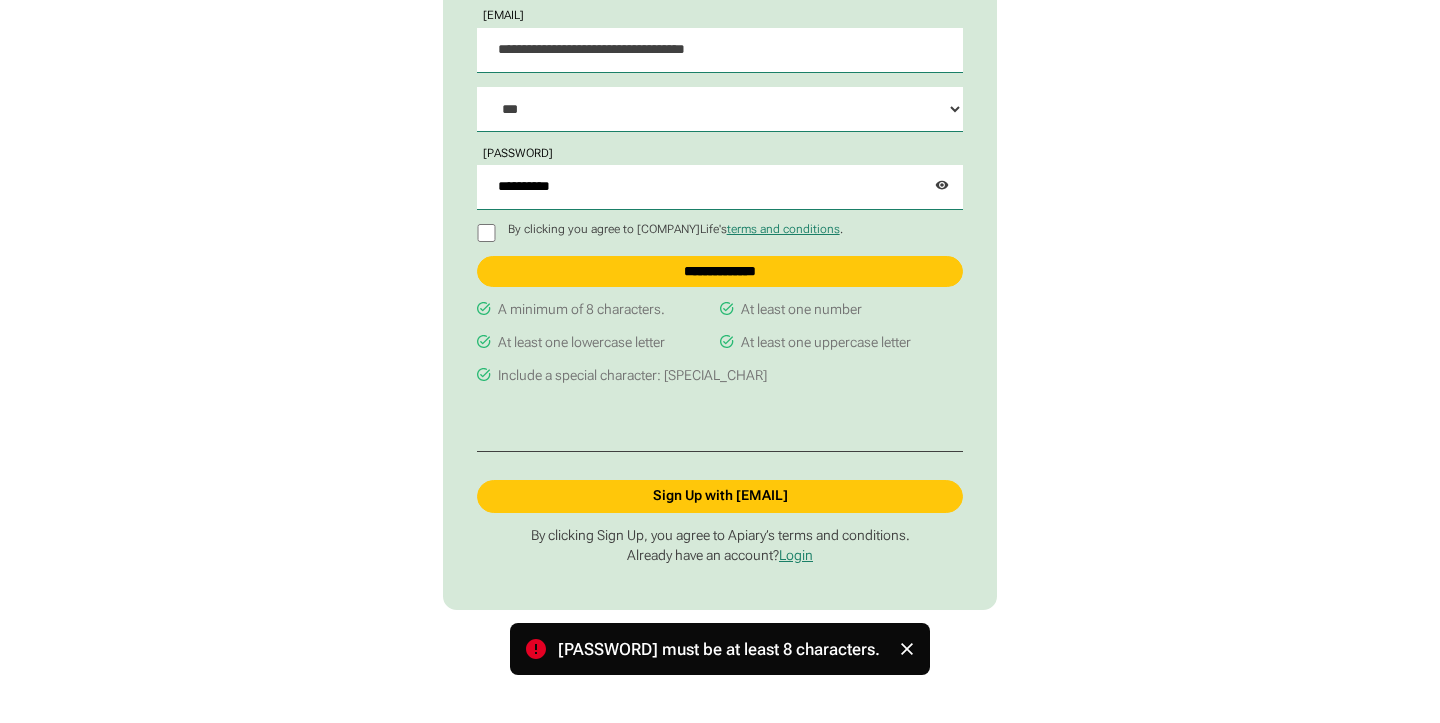 click at bounding box center [0, 0] 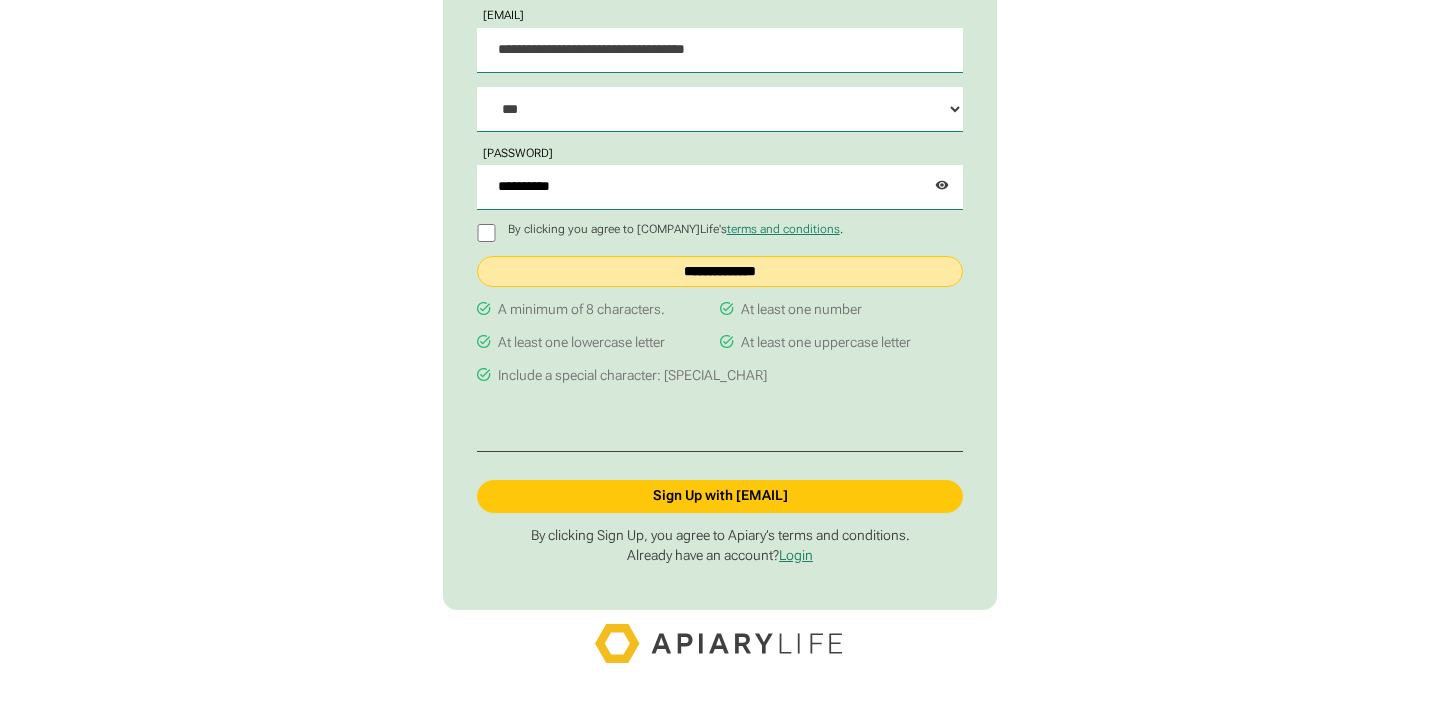 click on "**********" at bounding box center [719, 271] 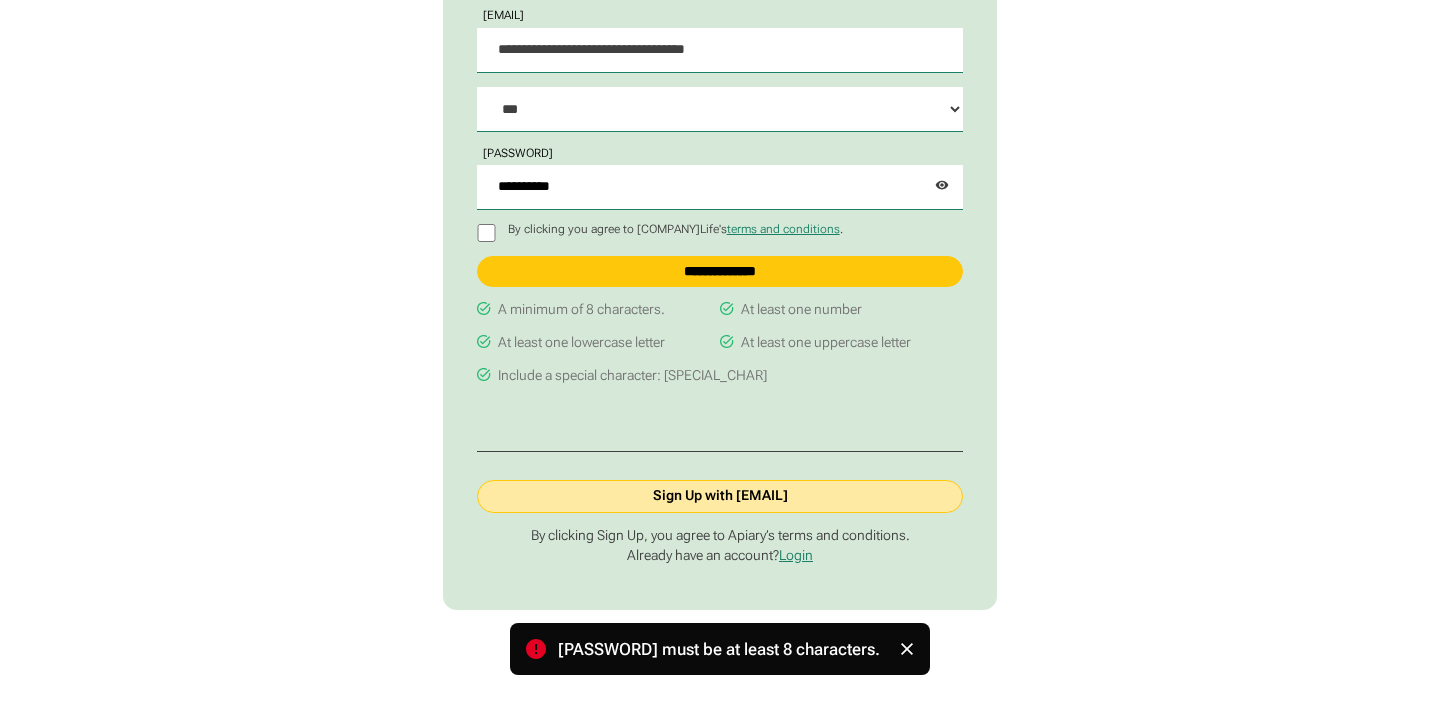 click on "Sign Up with Email" at bounding box center (719, 496) 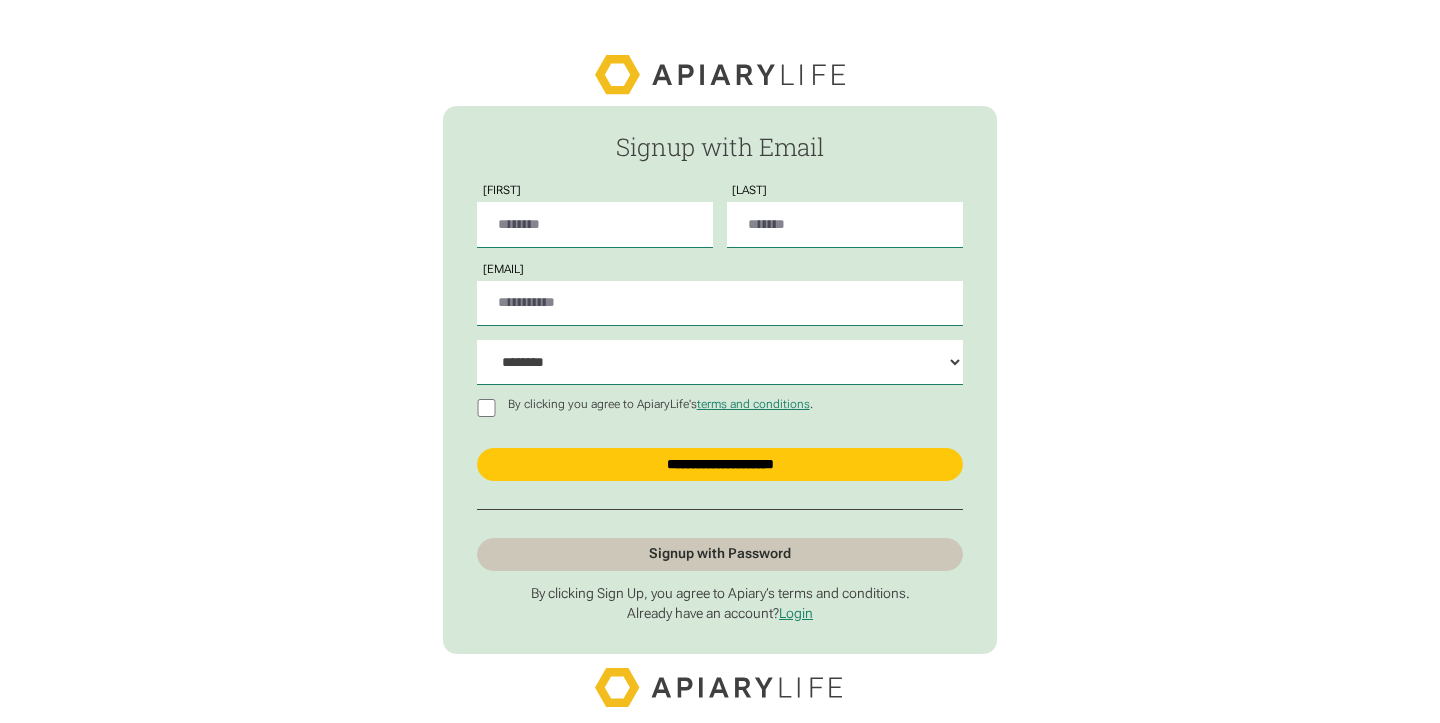scroll, scrollTop: 0, scrollLeft: 0, axis: both 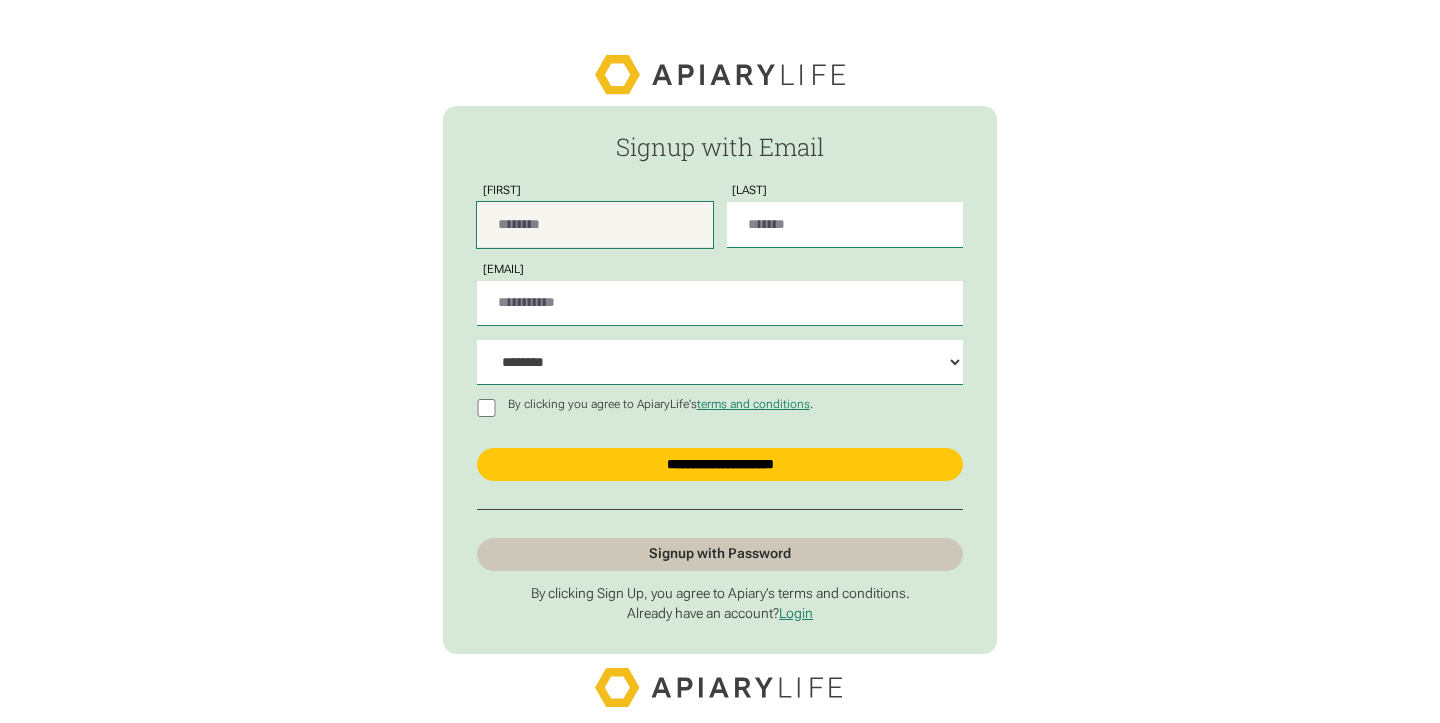 click on "[FIRST] Name" at bounding box center [595, 224] 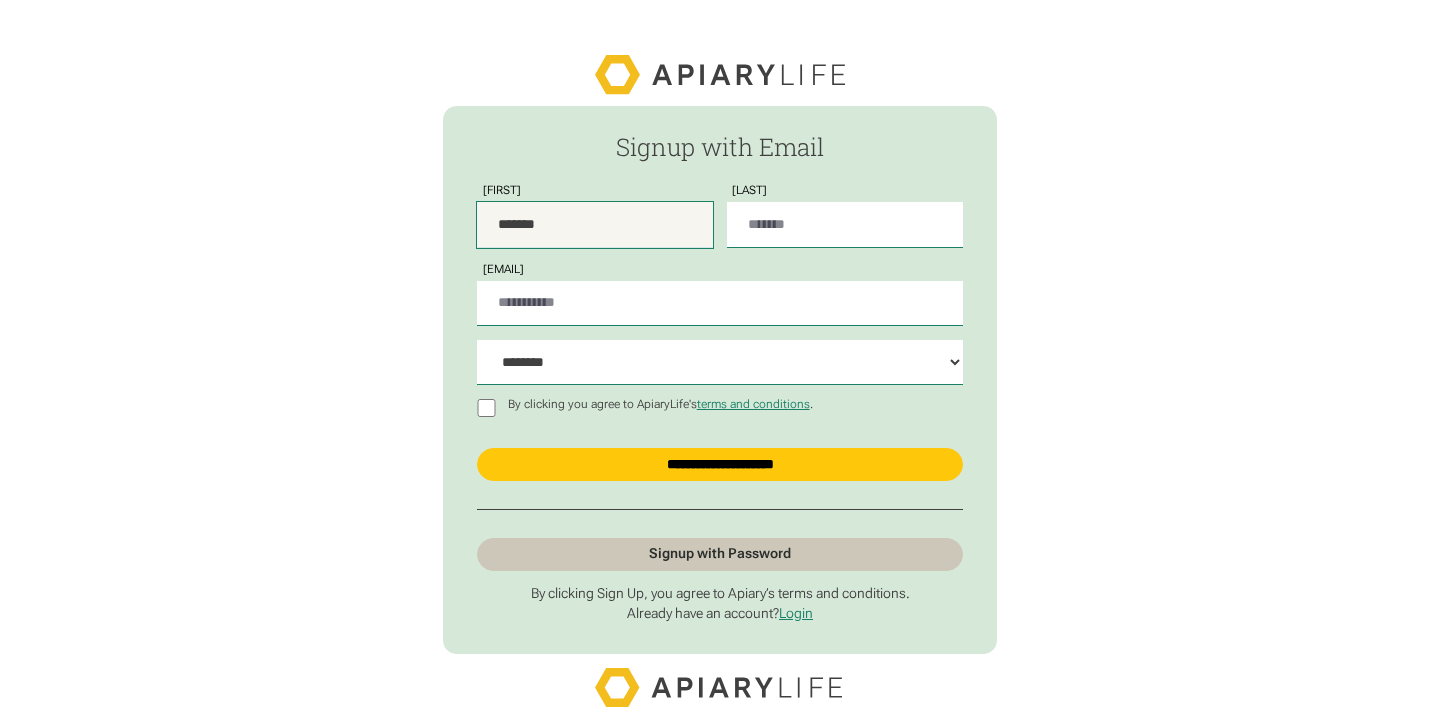 type on "*******" 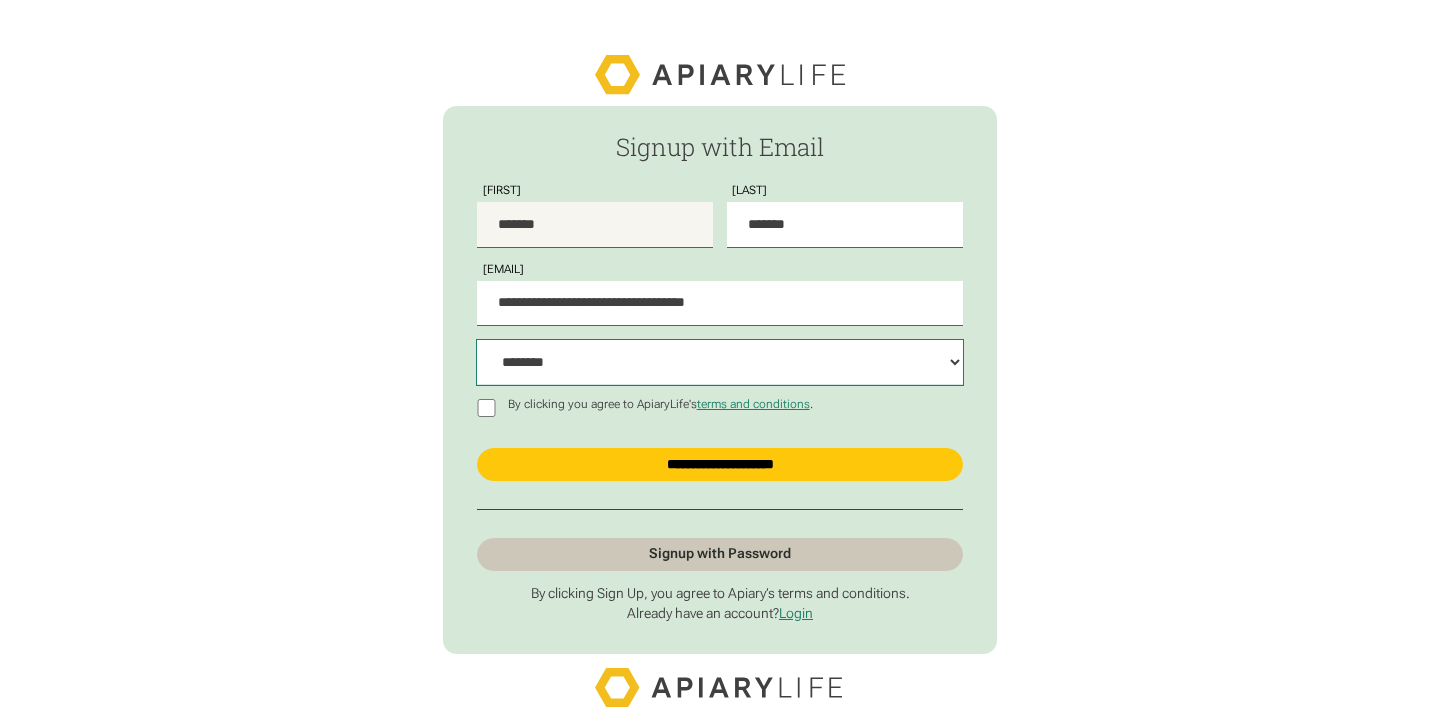 select on "***" 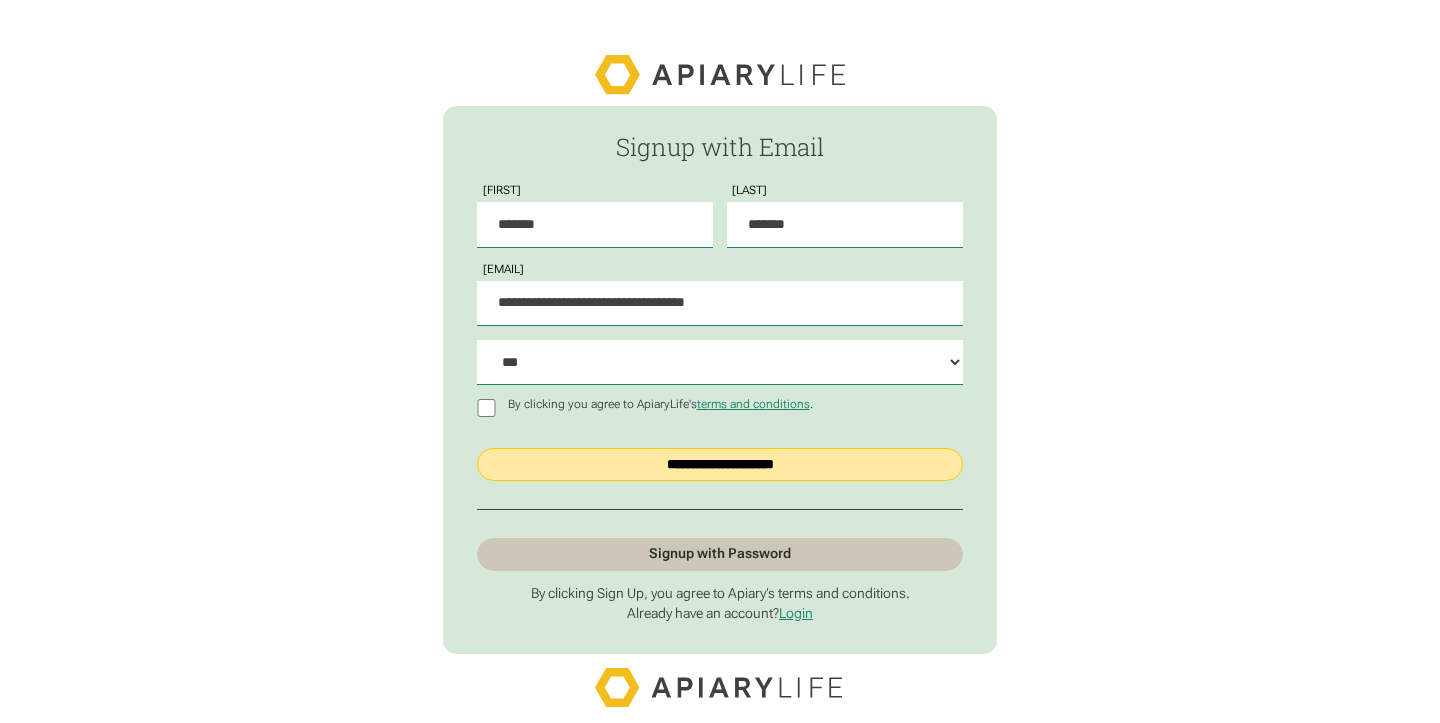 click on "**********" at bounding box center (719, 464) 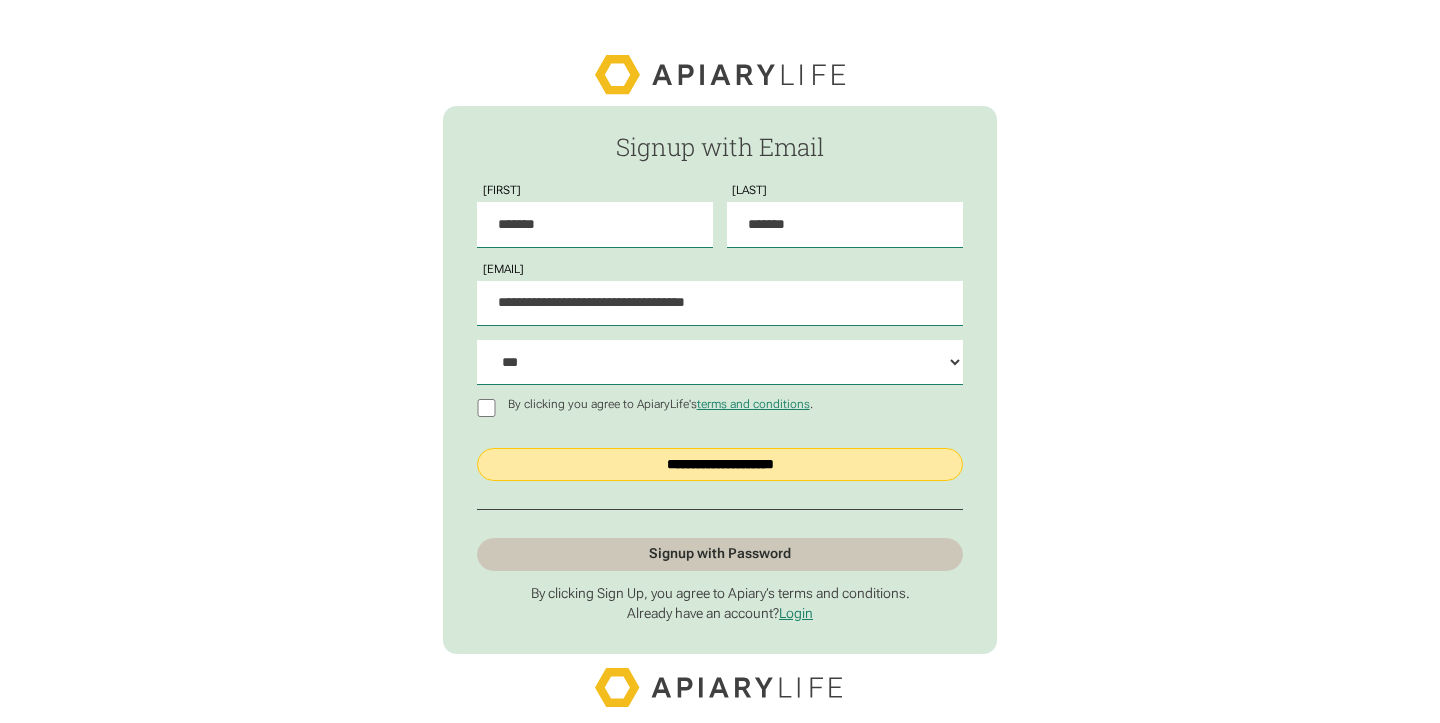 click on "**********" at bounding box center [719, 464] 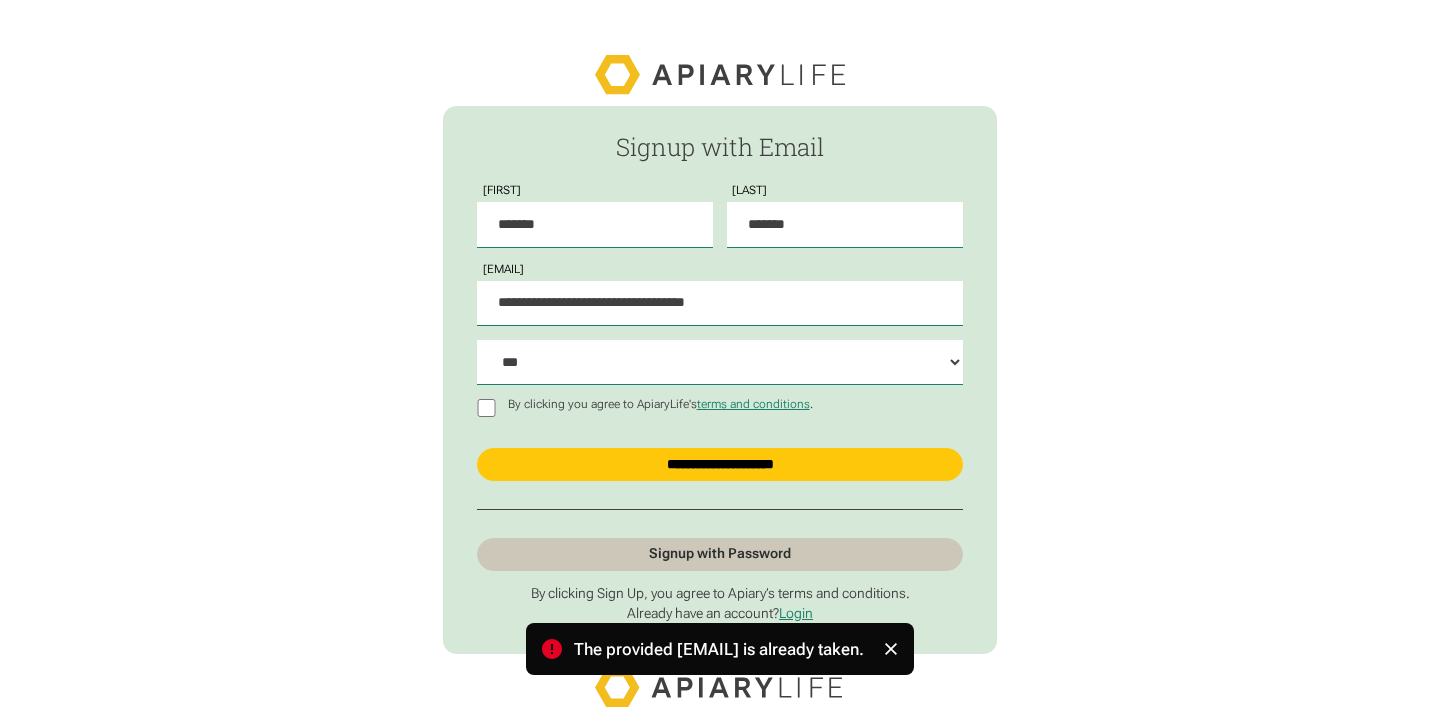 scroll, scrollTop: 51, scrollLeft: 0, axis: vertical 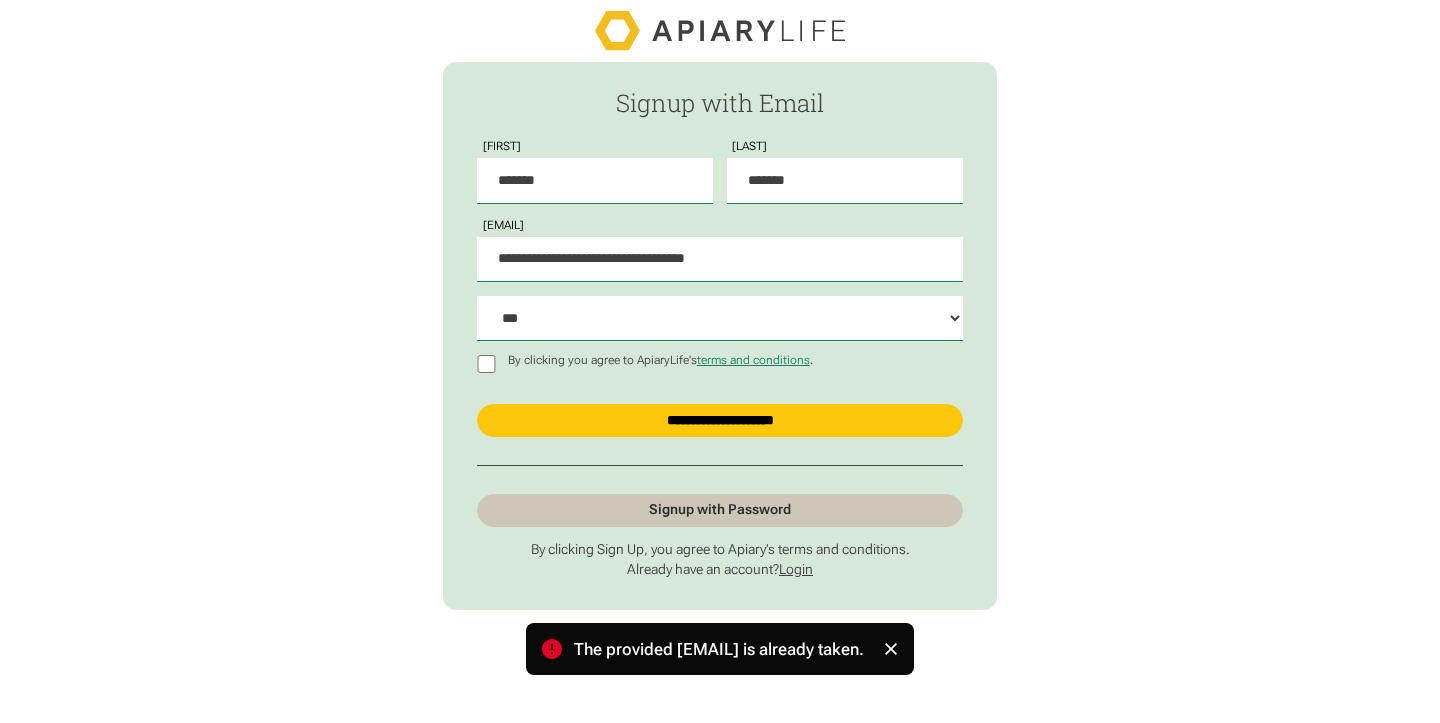 click on "Login" at bounding box center (796, 569) 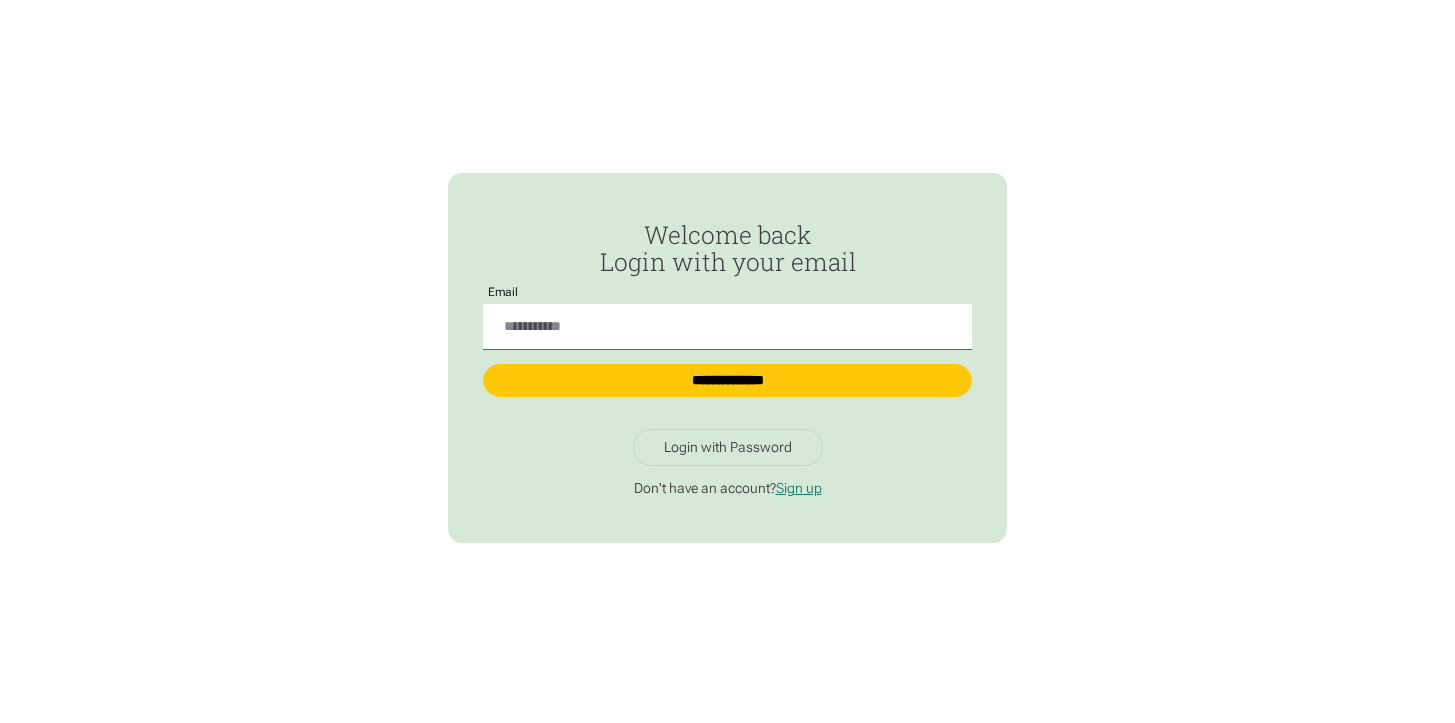 scroll, scrollTop: 0, scrollLeft: 0, axis: both 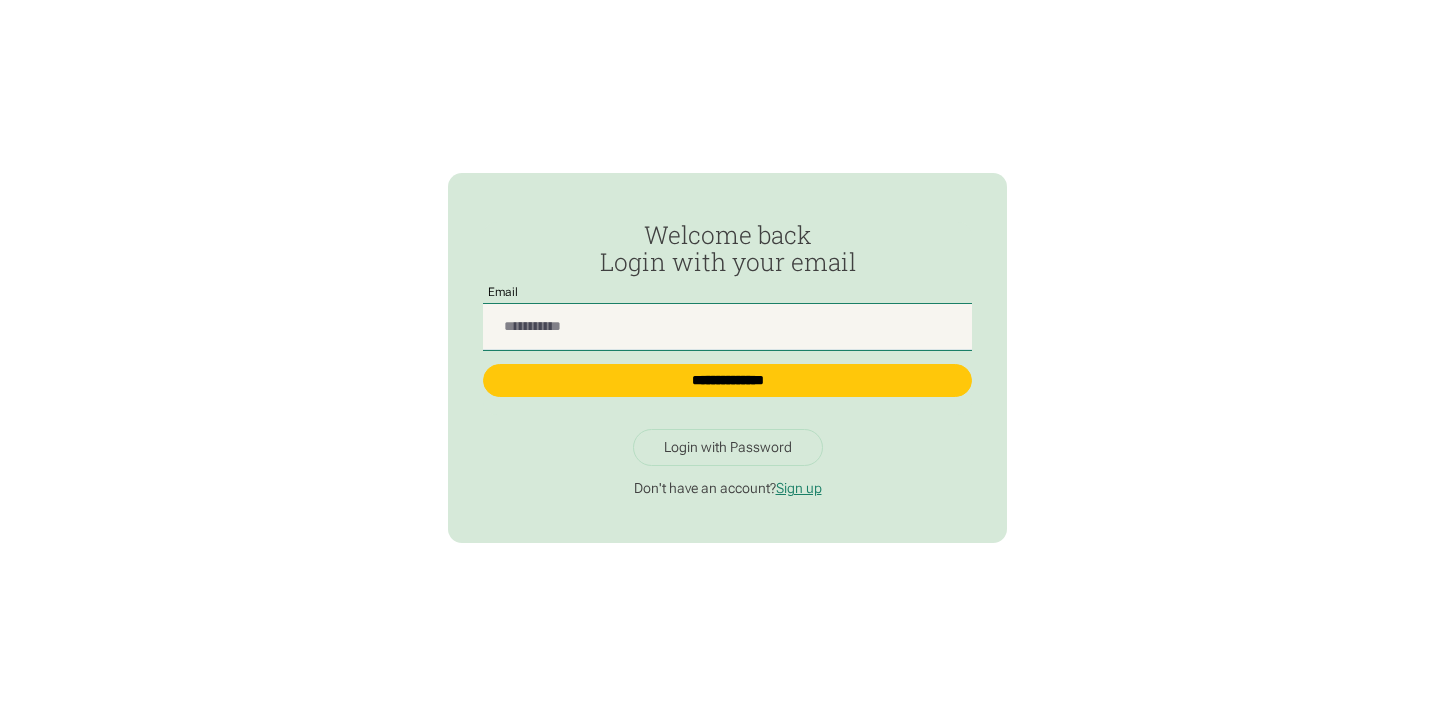click at bounding box center (728, 326) 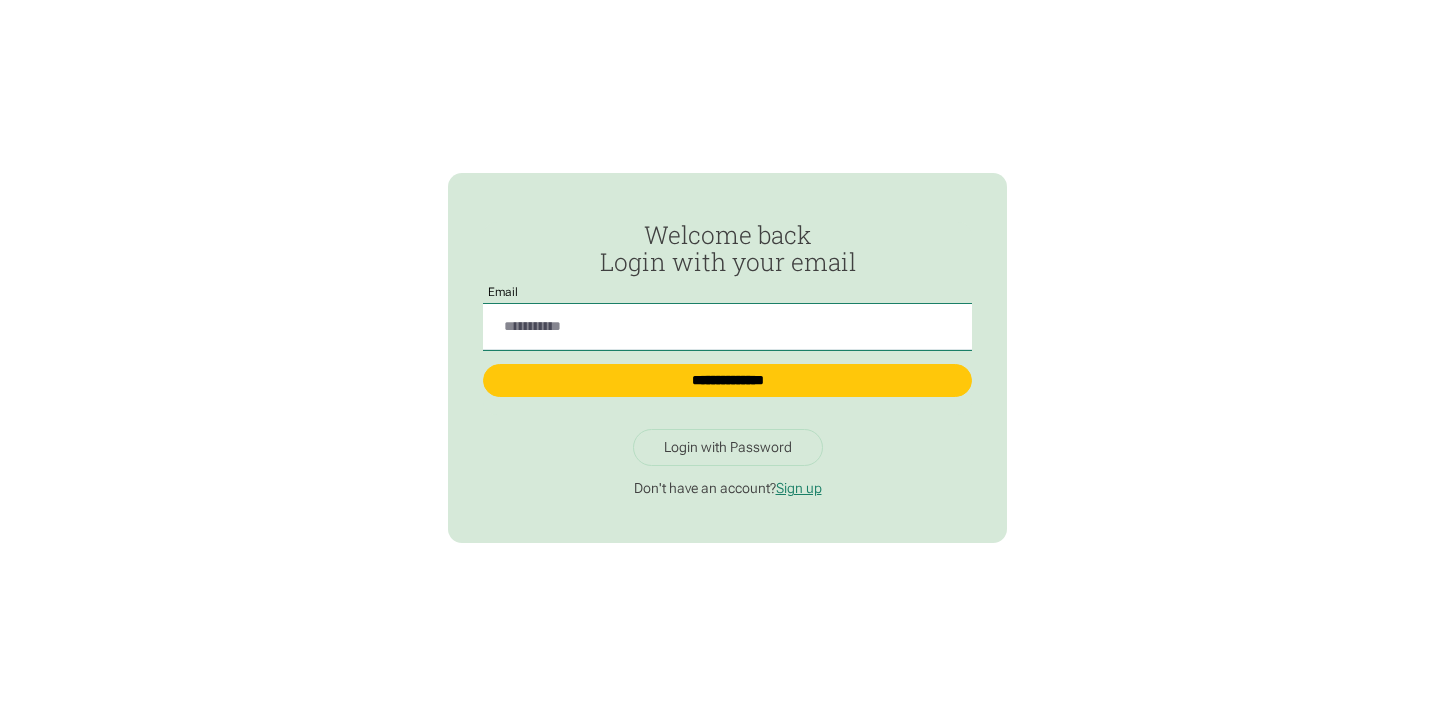 type on "**********" 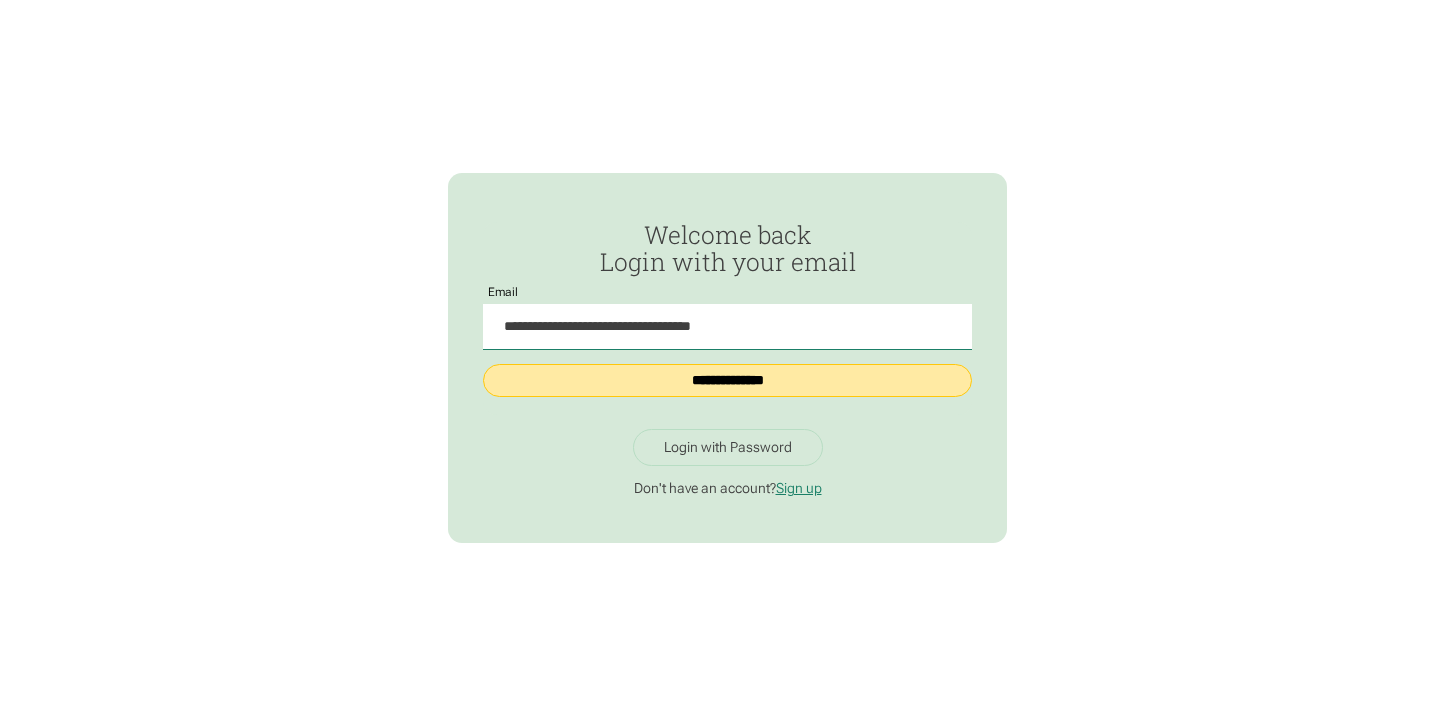 click on "**********" at bounding box center (728, 380) 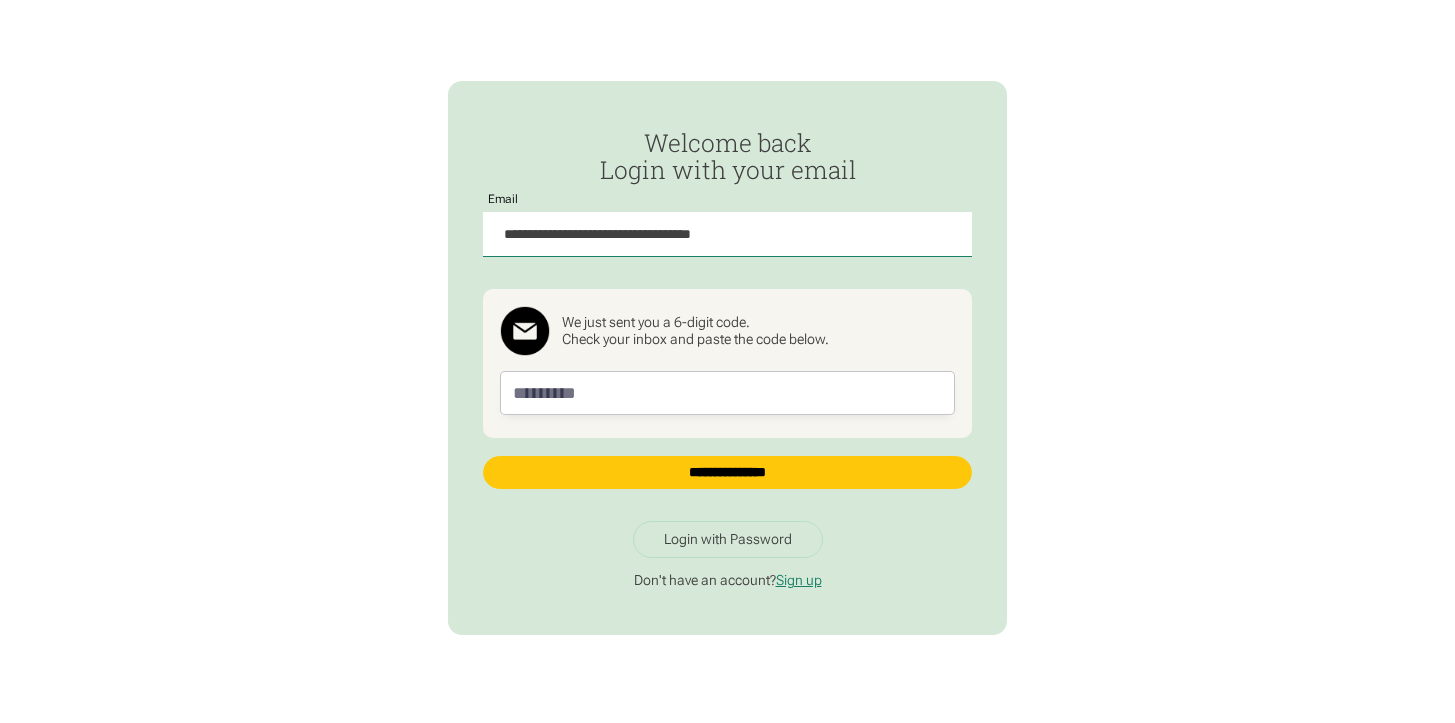 click on "**********" at bounding box center [727, 361] 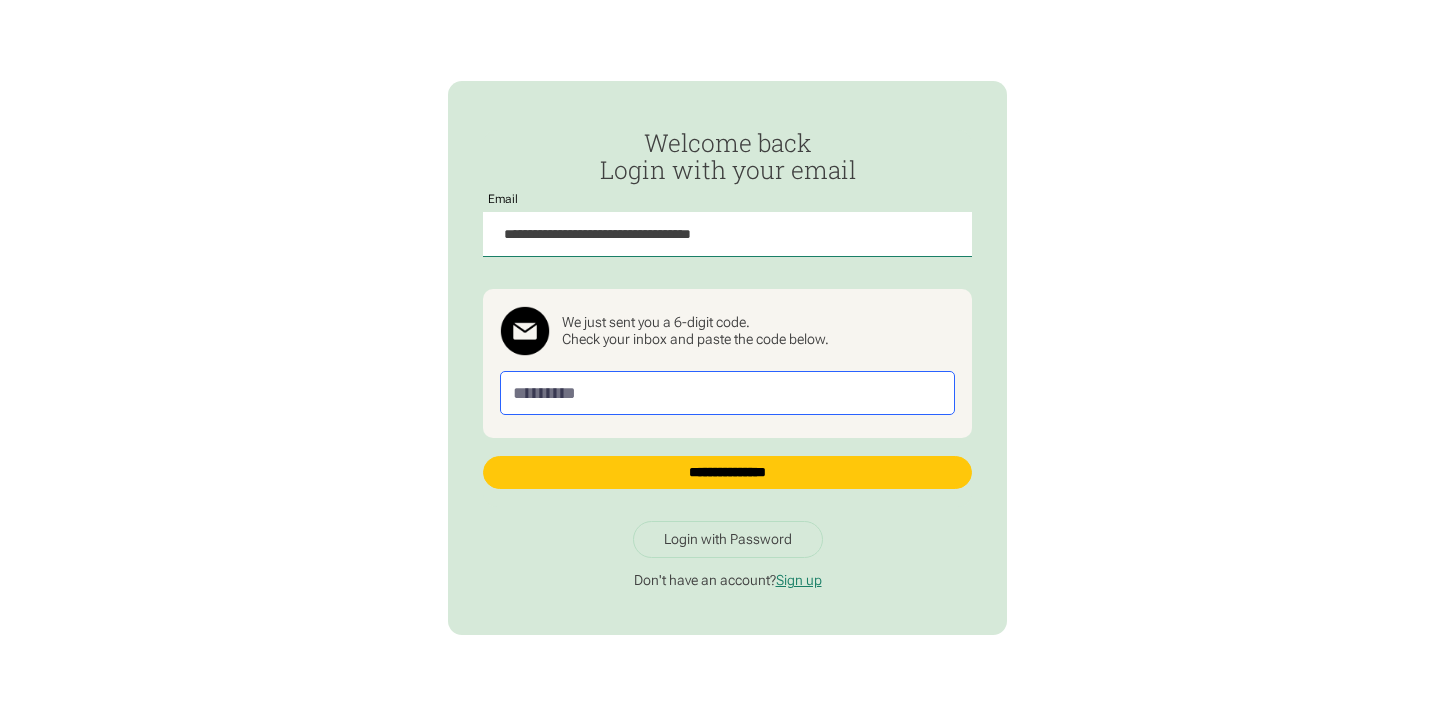 paste on "******" 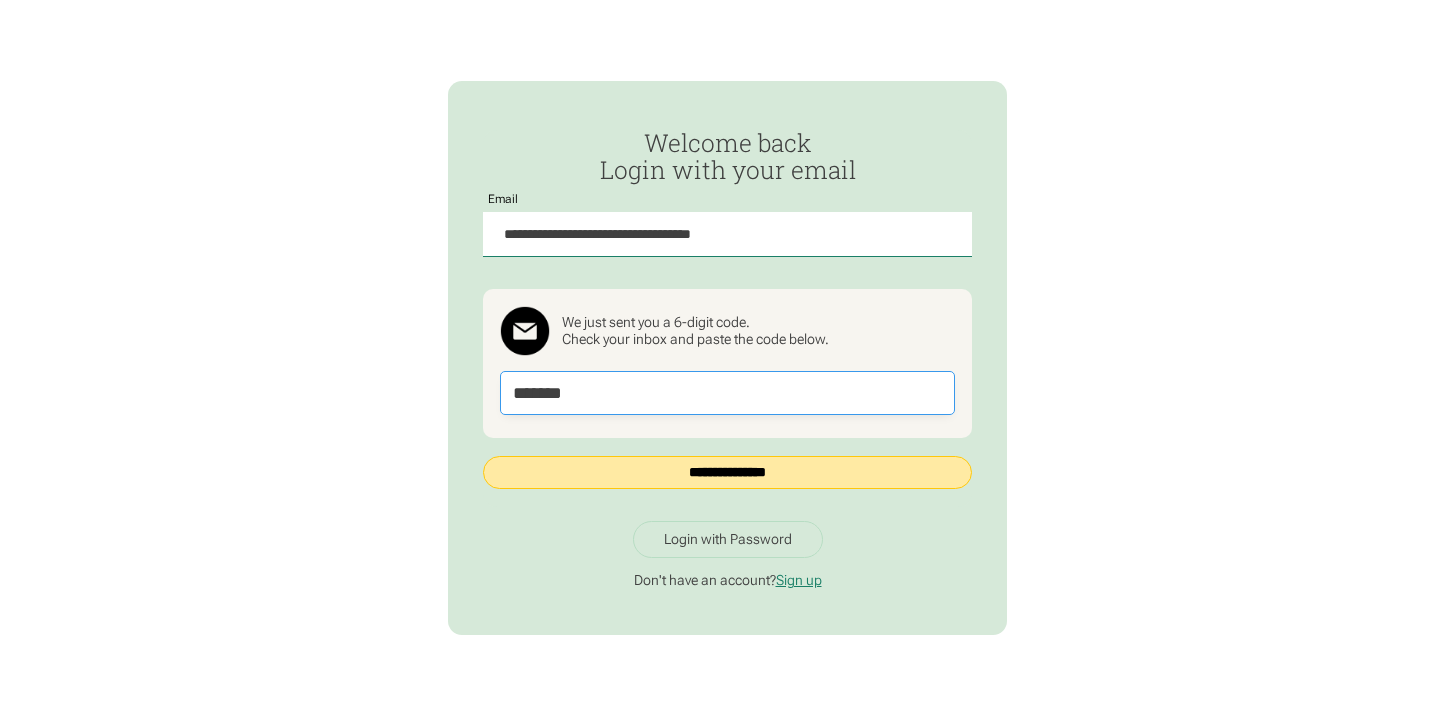 type on "******" 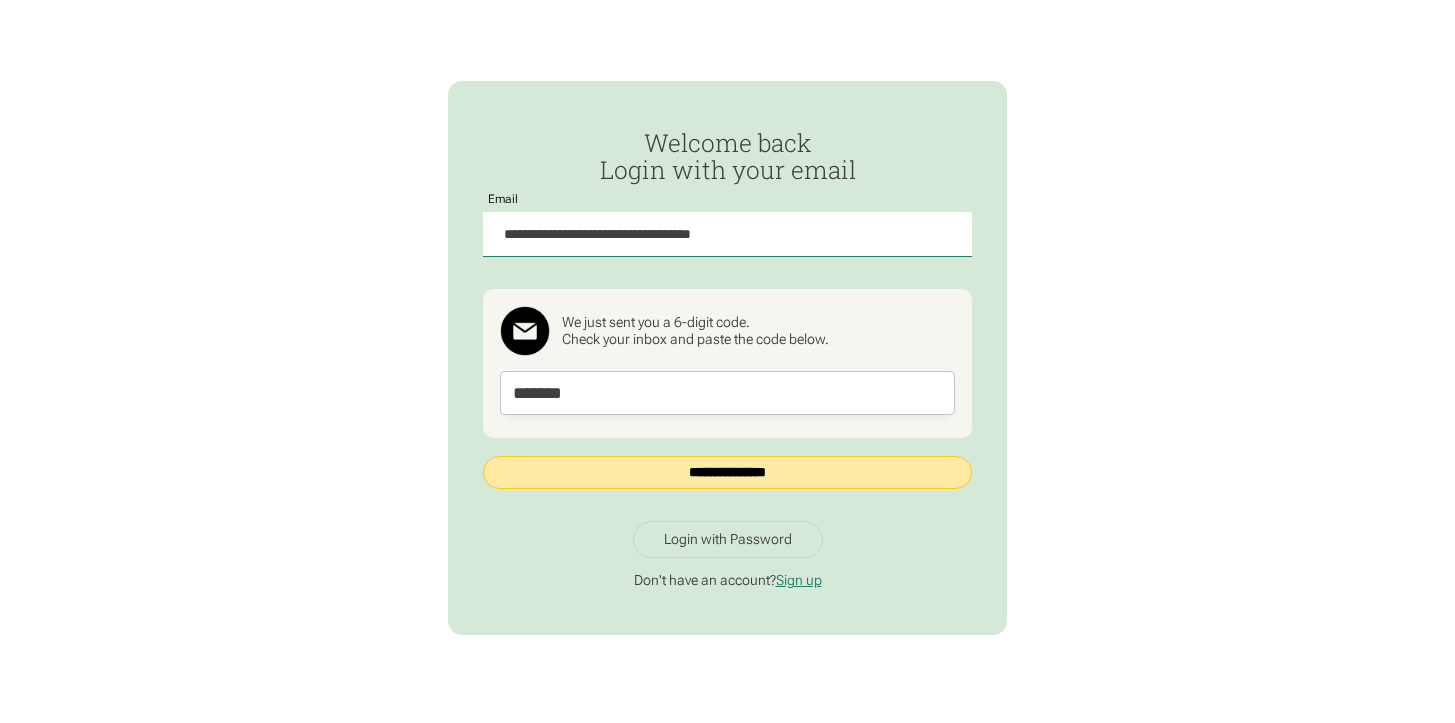 click on "**********" at bounding box center [728, 472] 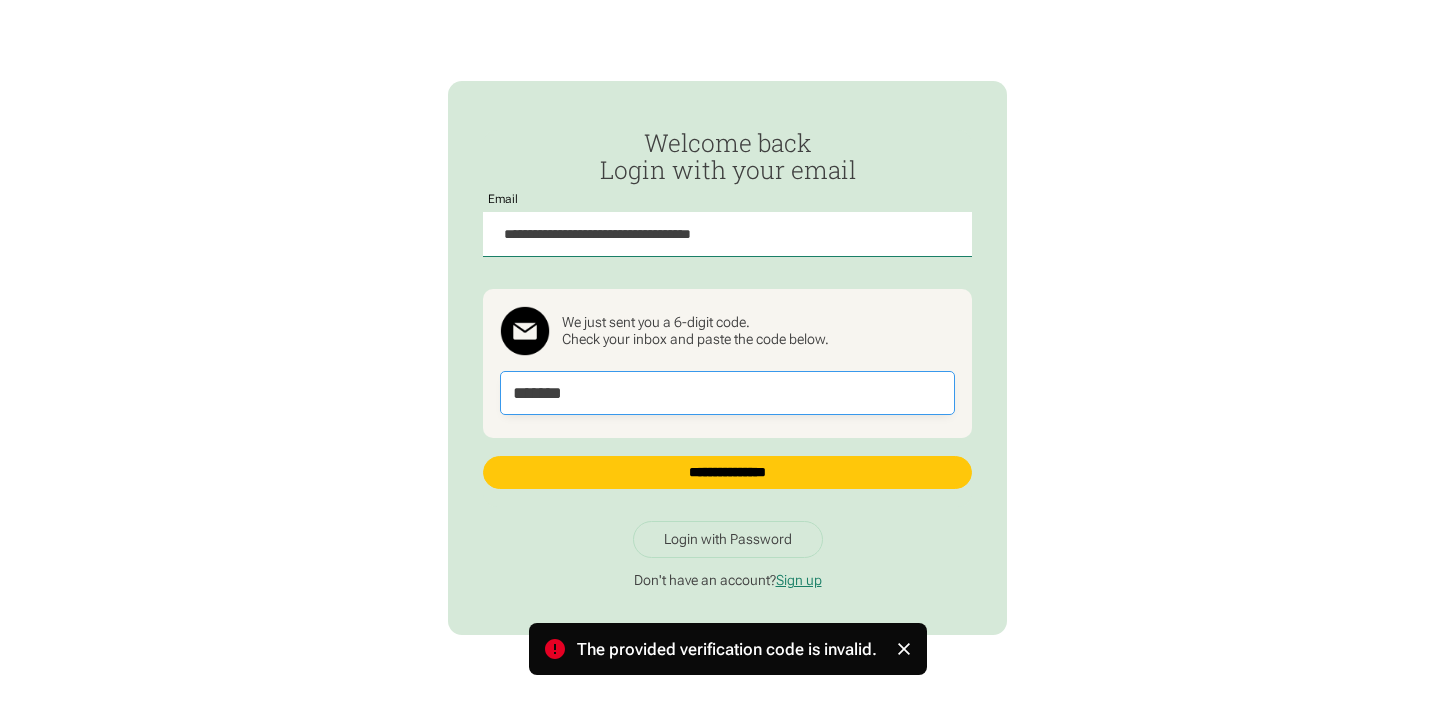 drag, startPoint x: 570, startPoint y: 389, endPoint x: 467, endPoint y: 387, distance: 103.01942 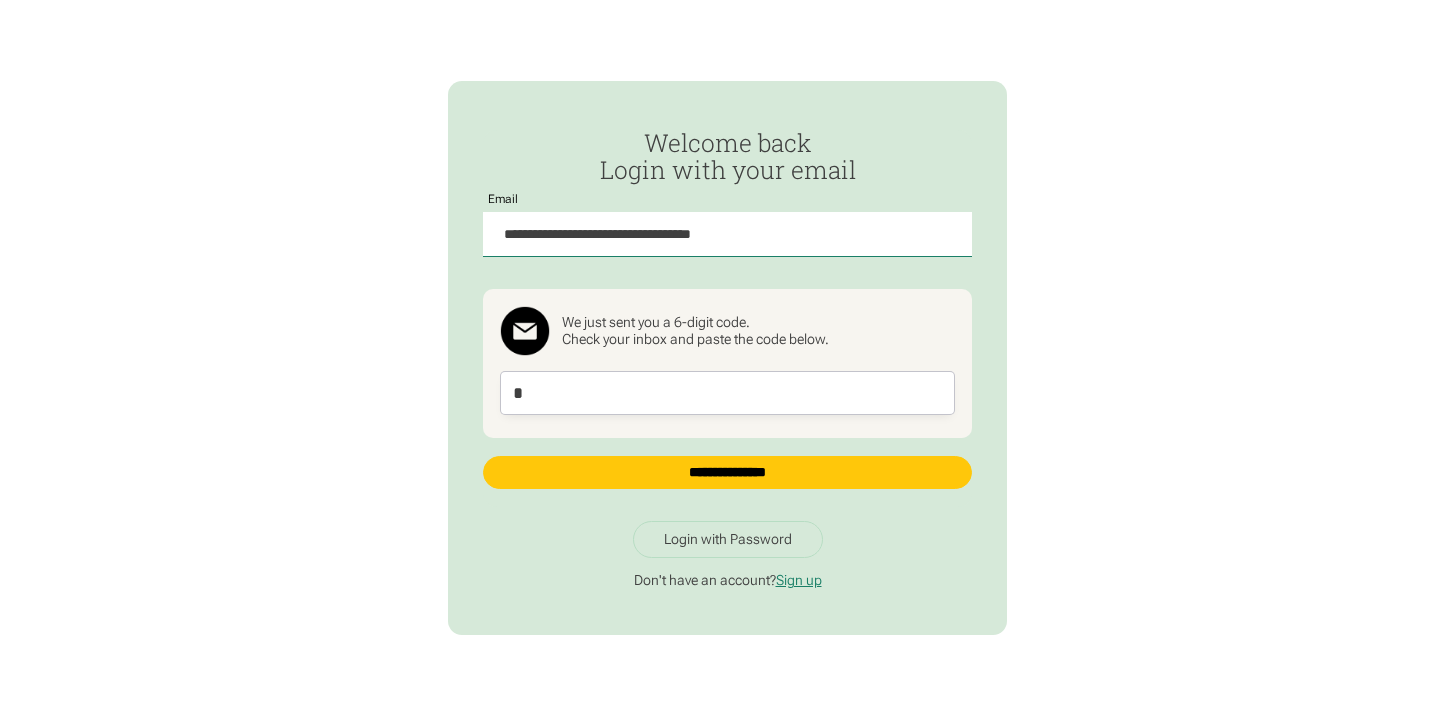 click on "**********" at bounding box center (727, 361) 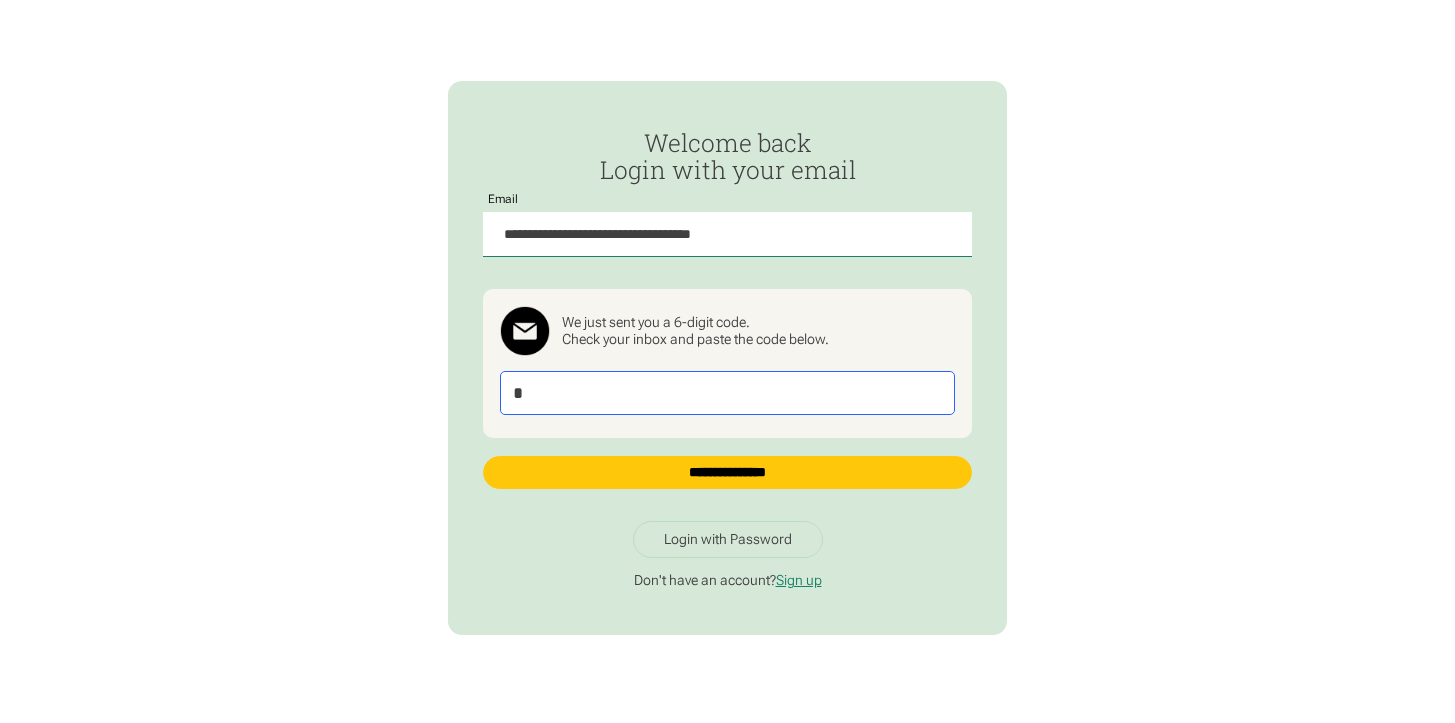 click at bounding box center (727, 393) 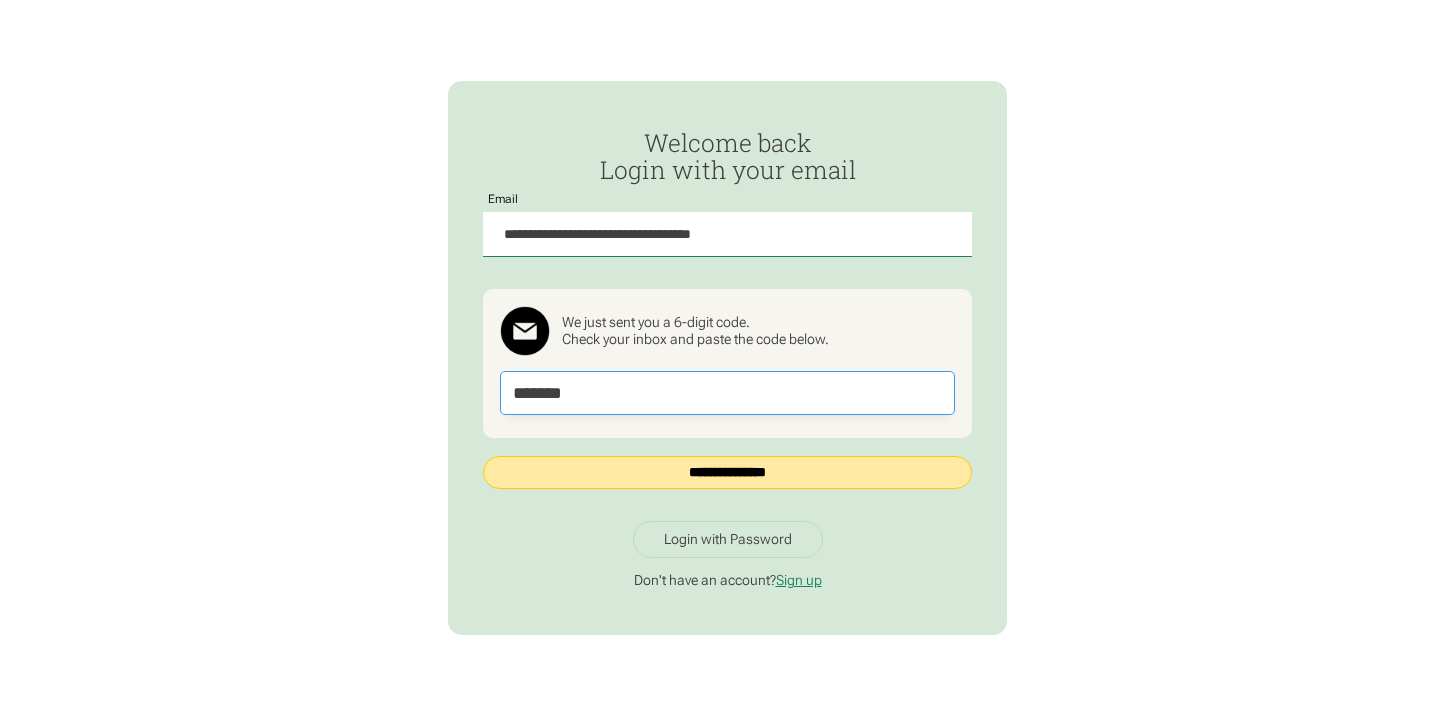 type on "******" 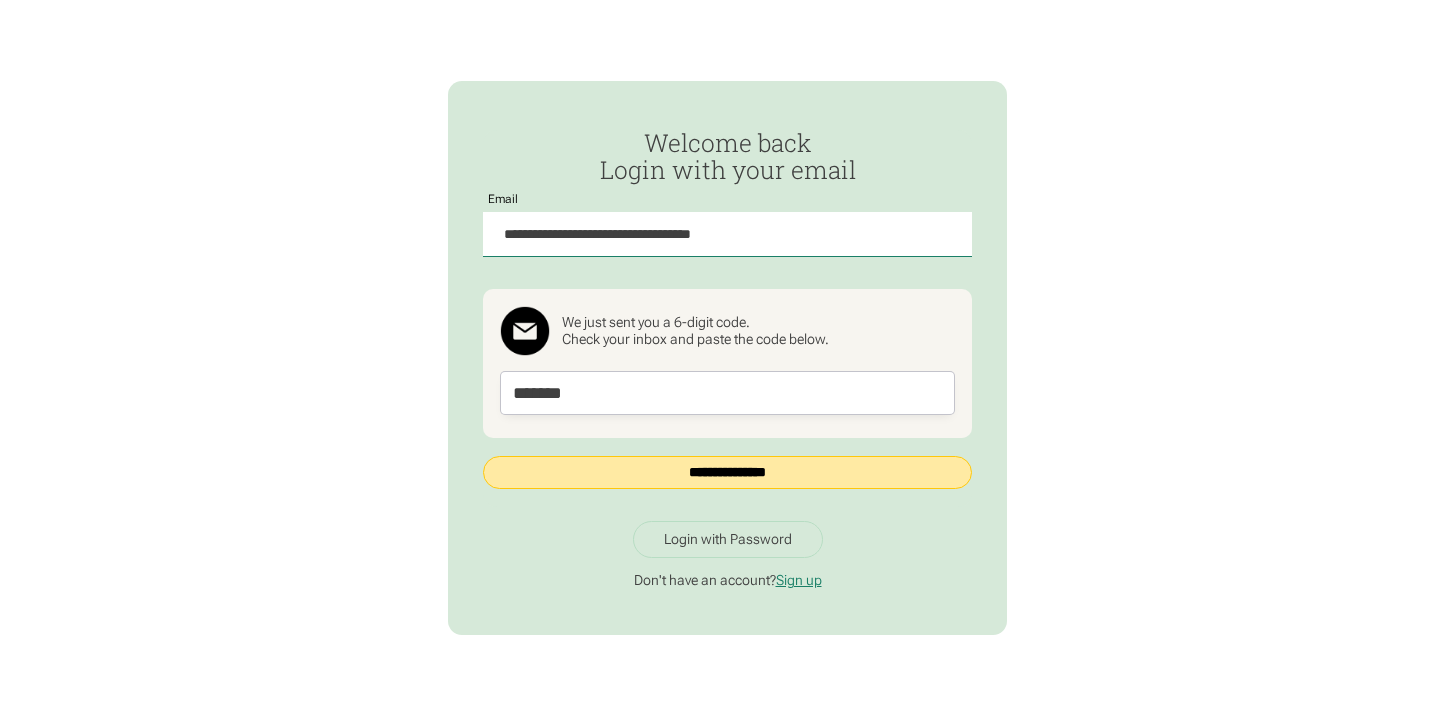 click on "**********" at bounding box center [728, 472] 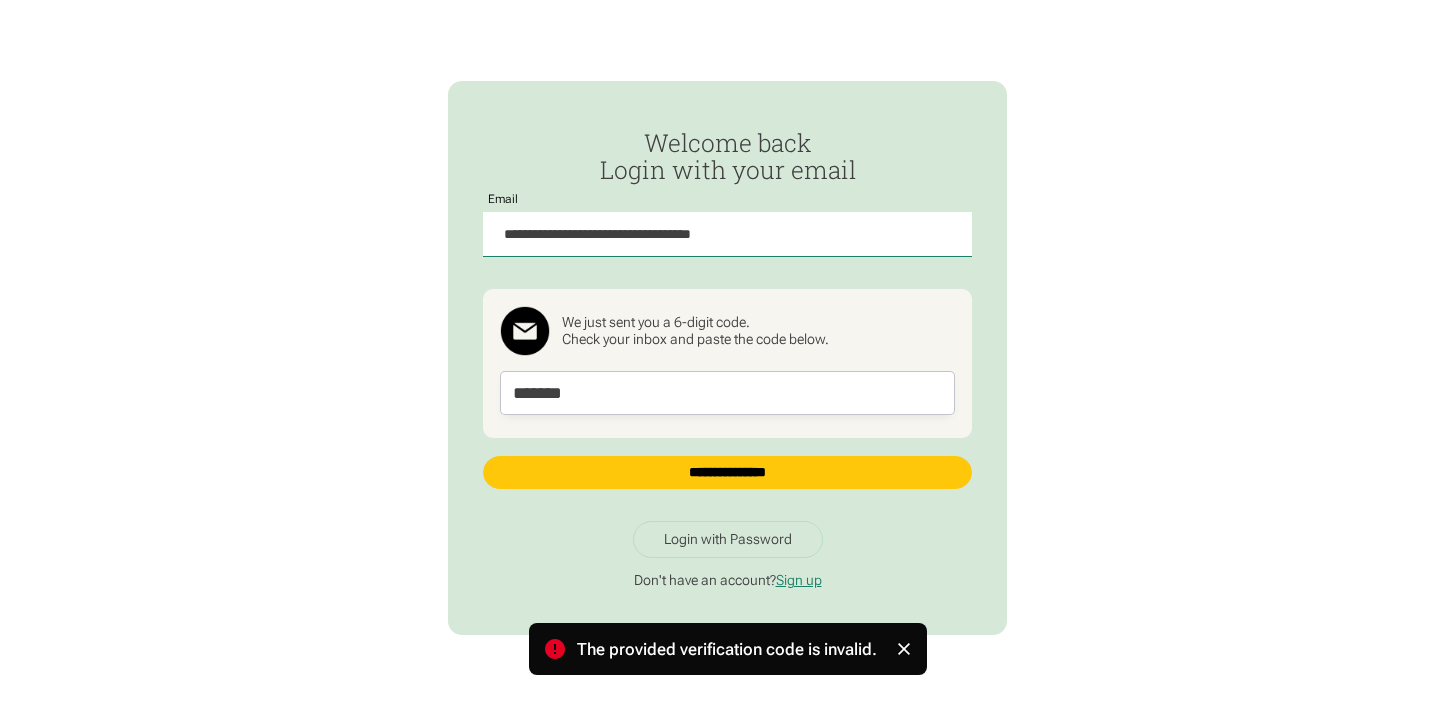 click at bounding box center (0, 0) 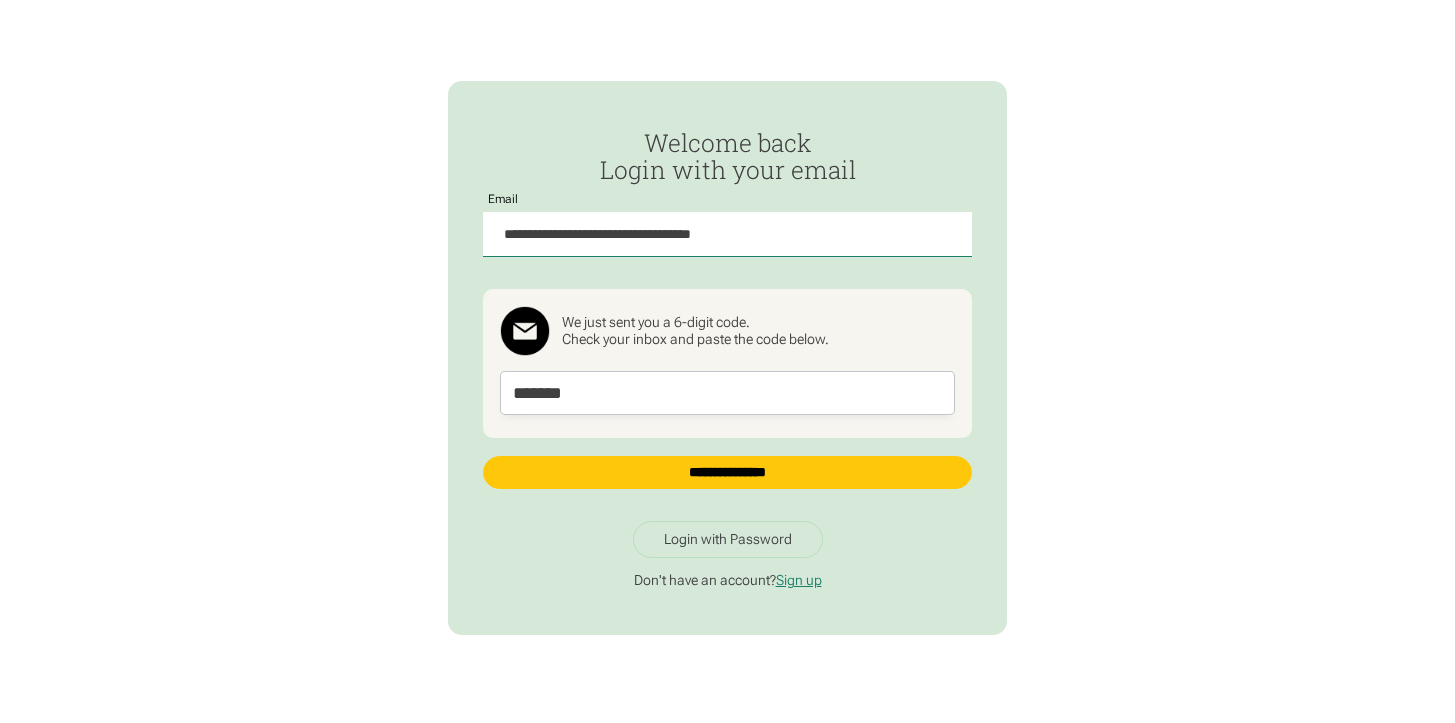 click on "Login with Password" at bounding box center [728, 540] 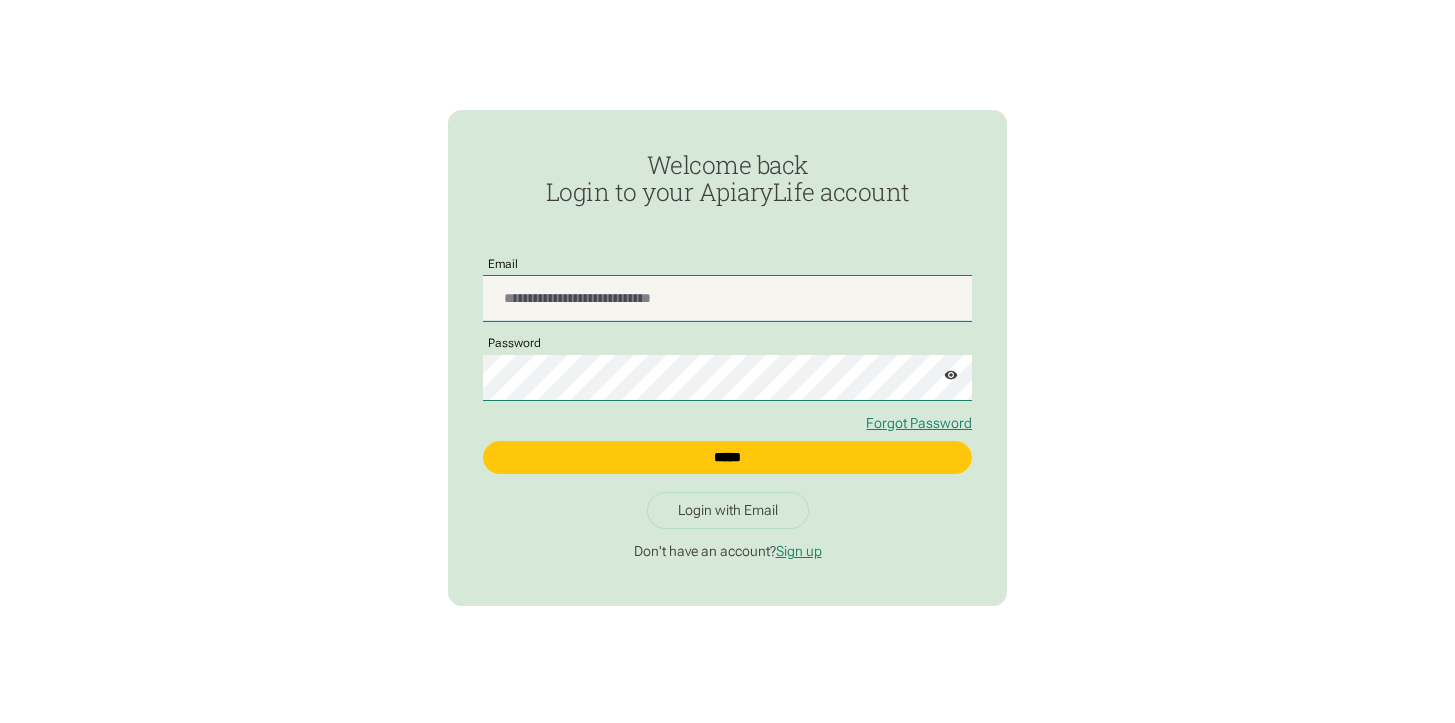 click at bounding box center (728, 298) 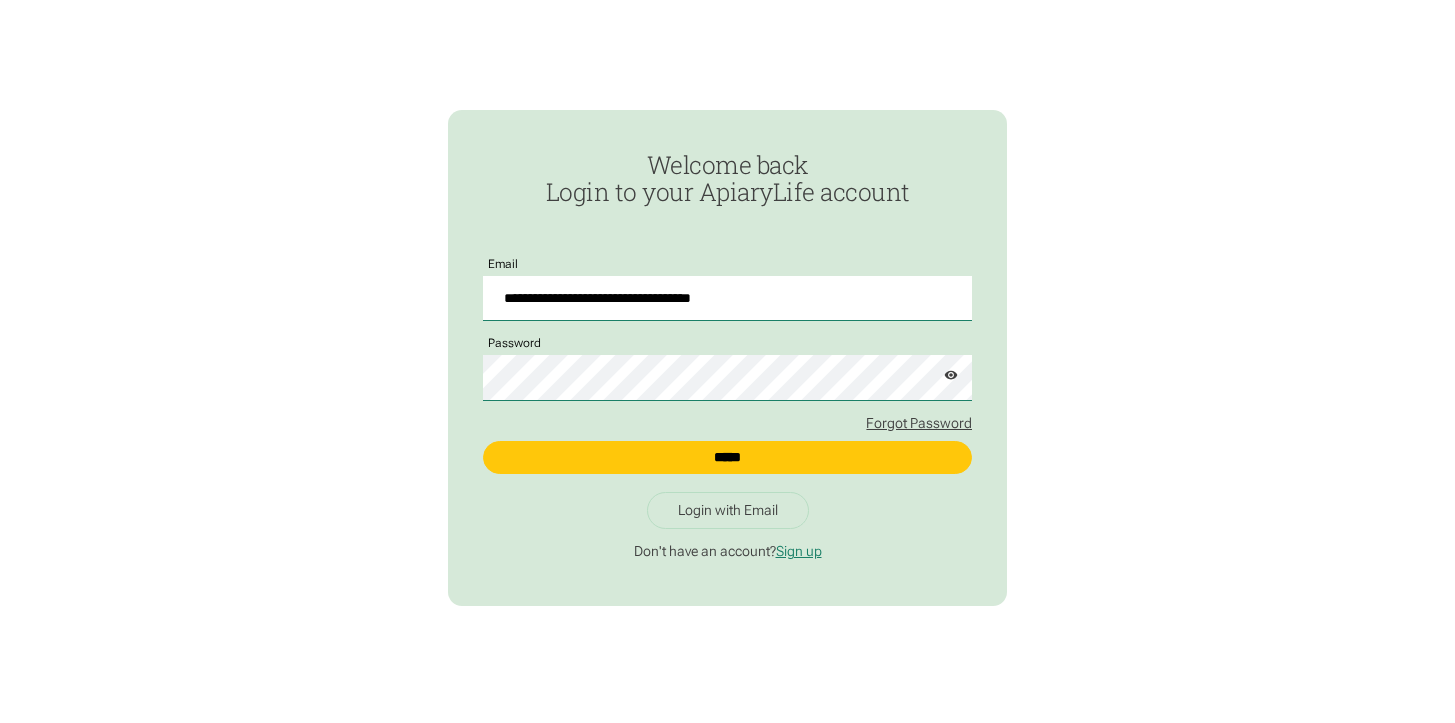 click on "Forgot Password" at bounding box center (919, 423) 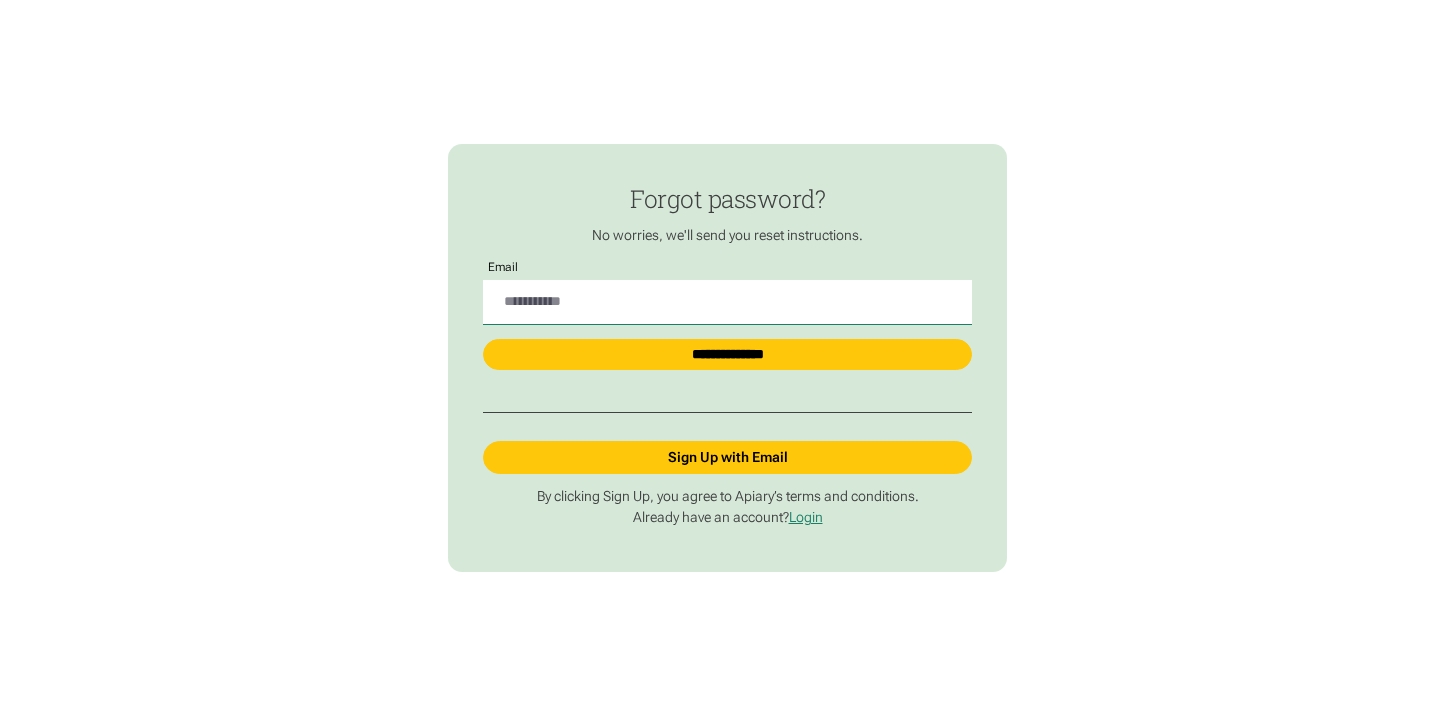 scroll, scrollTop: 0, scrollLeft: 0, axis: both 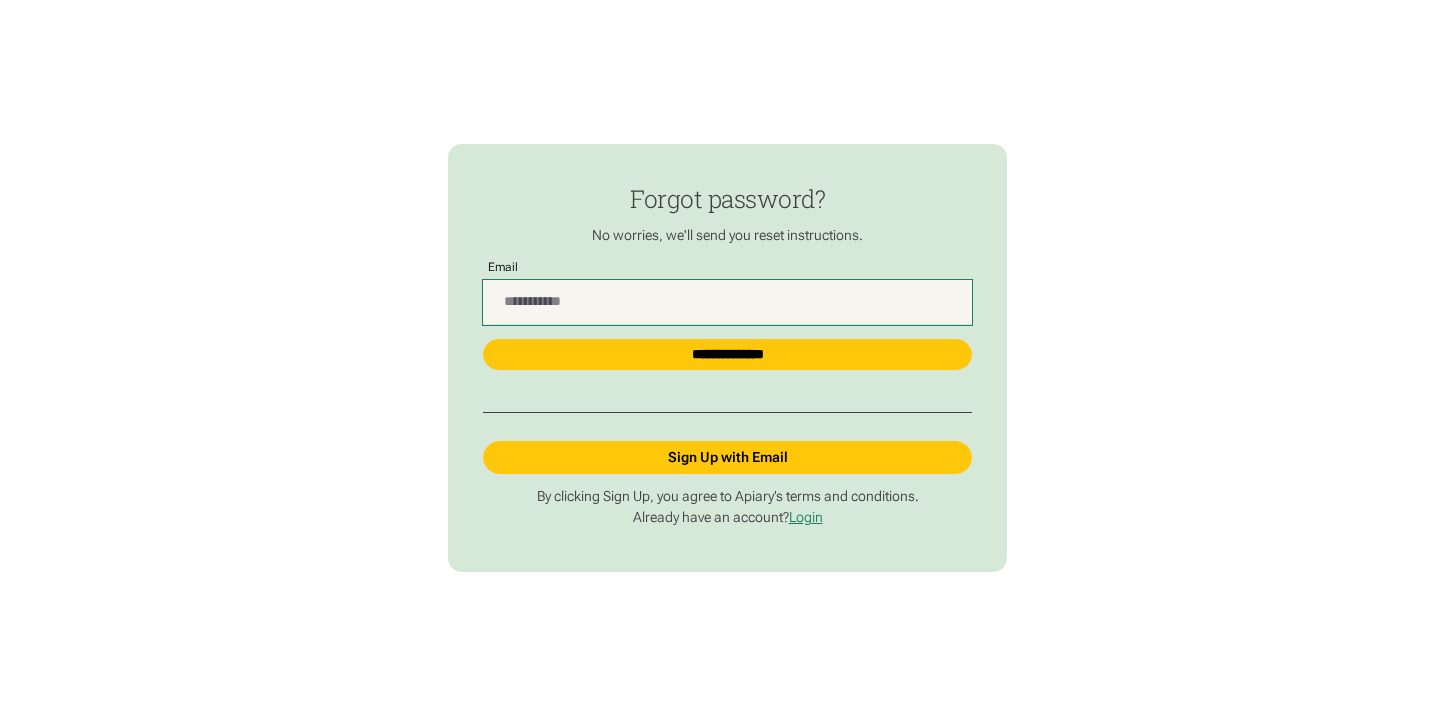 click at bounding box center [728, 302] 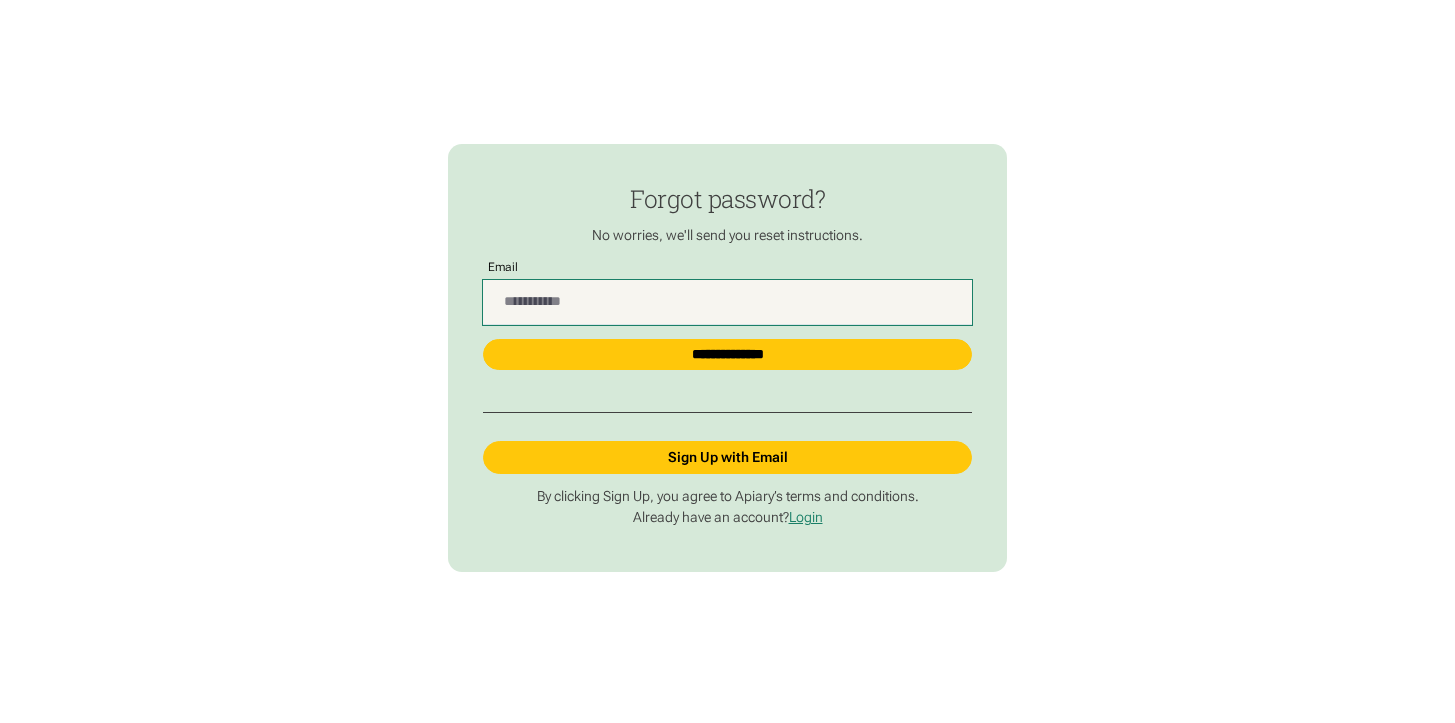 type on "**********" 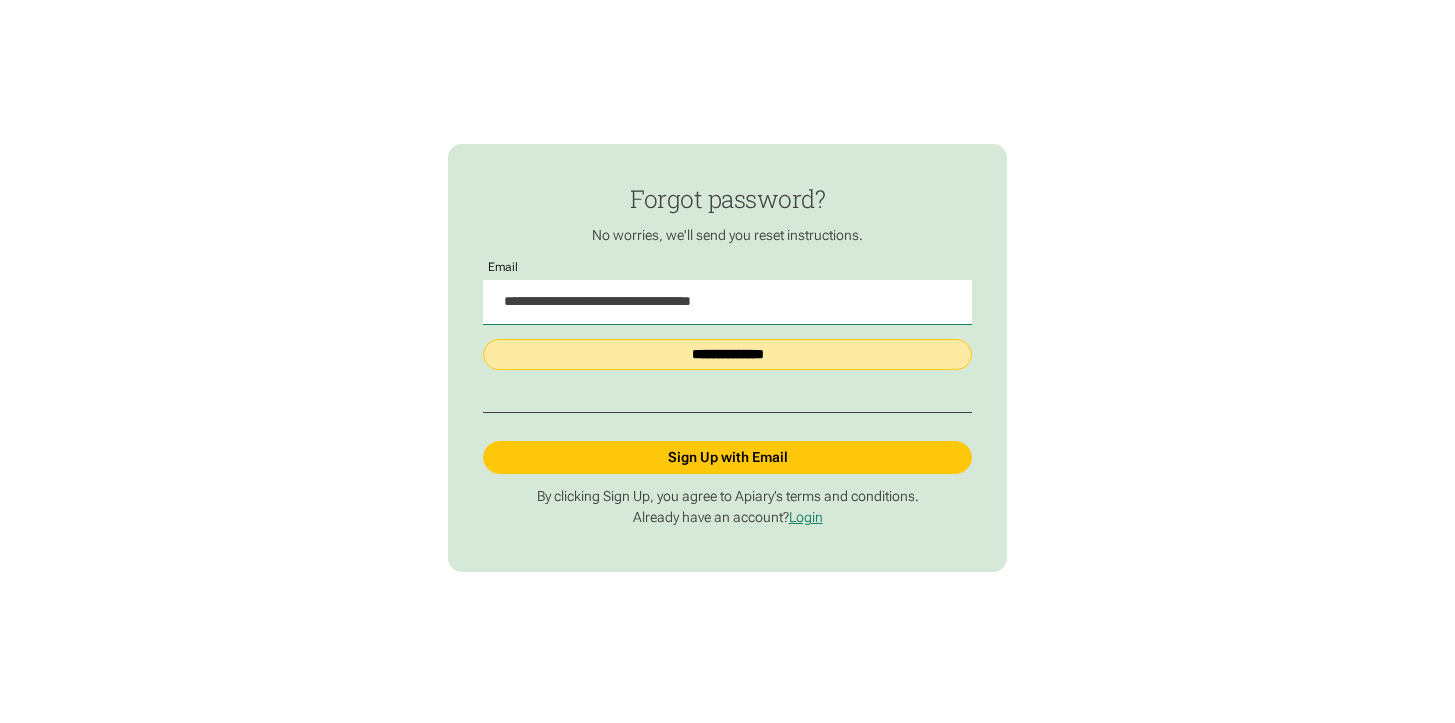 click on "**********" at bounding box center (728, 354) 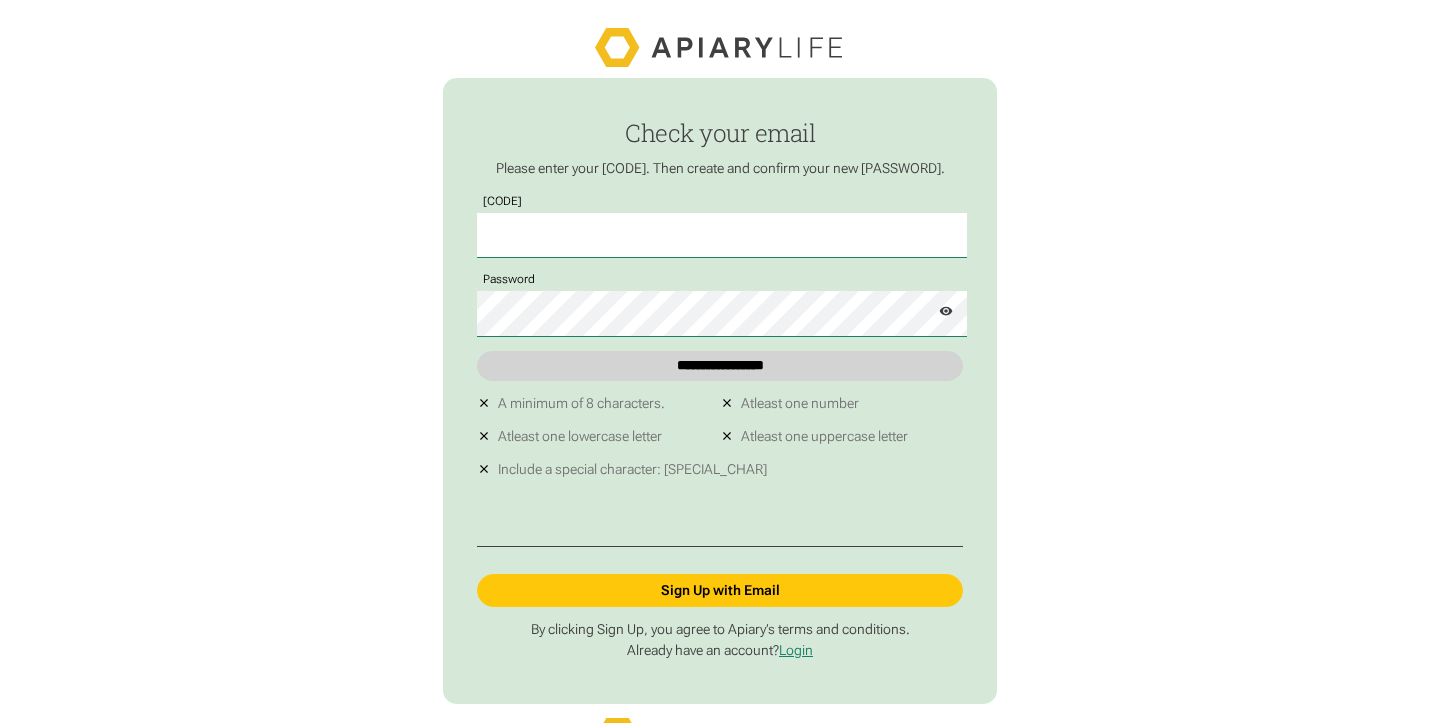 scroll, scrollTop: 0, scrollLeft: 0, axis: both 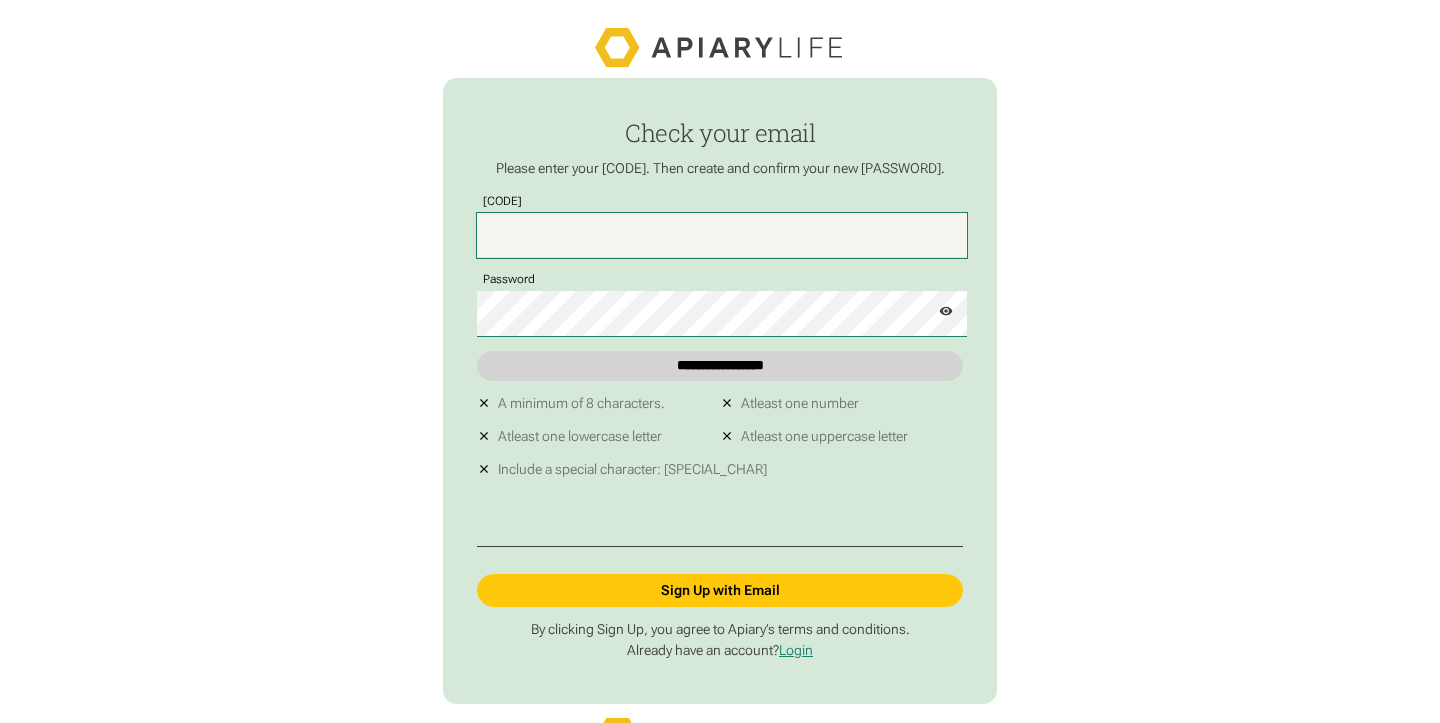 click on "6-digit code" at bounding box center (722, 235) 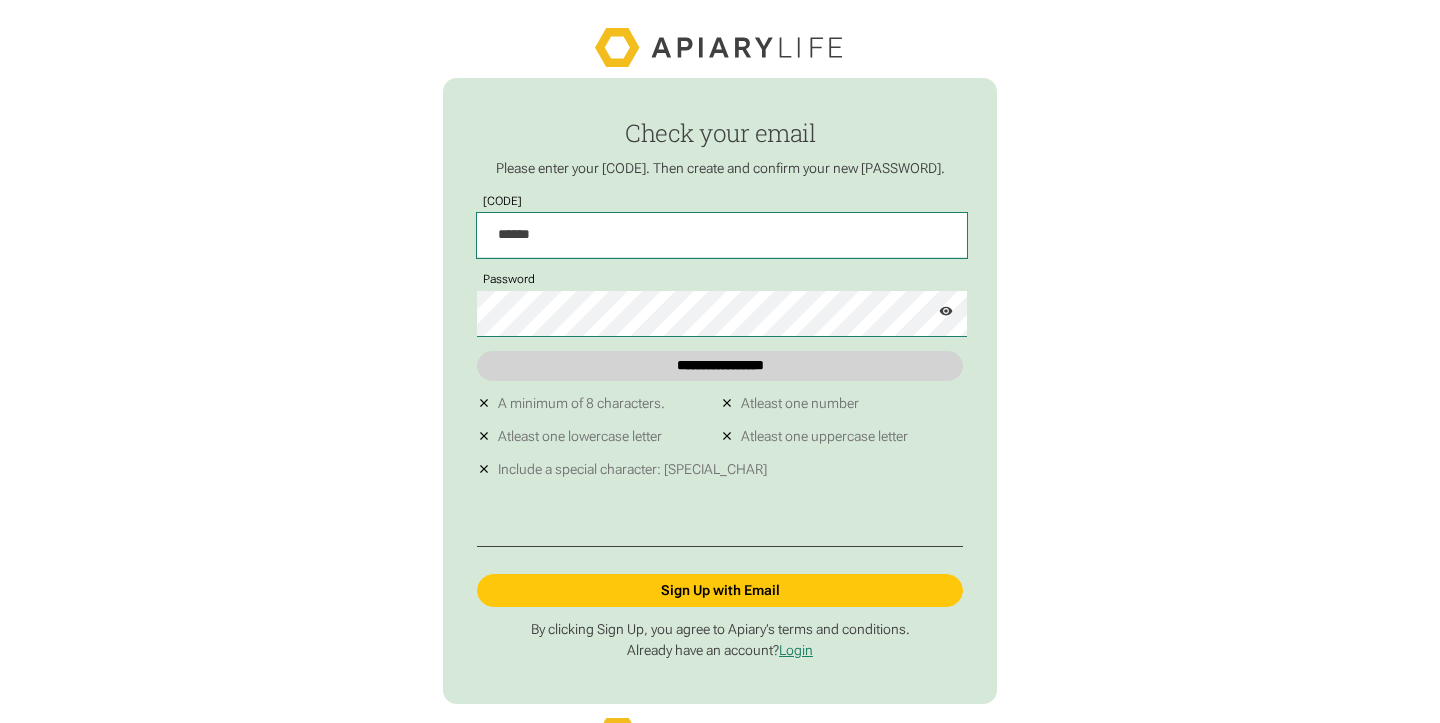 type on "******" 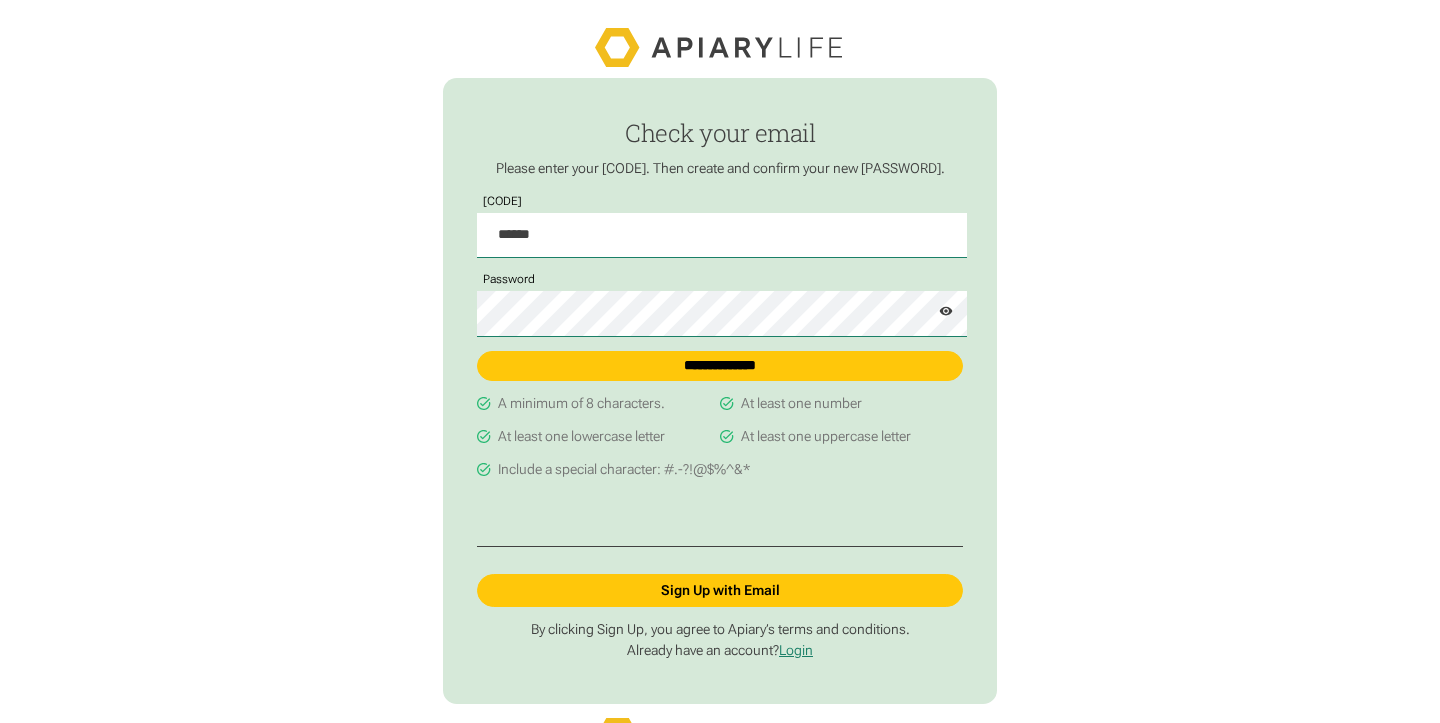 click at bounding box center (947, 304) 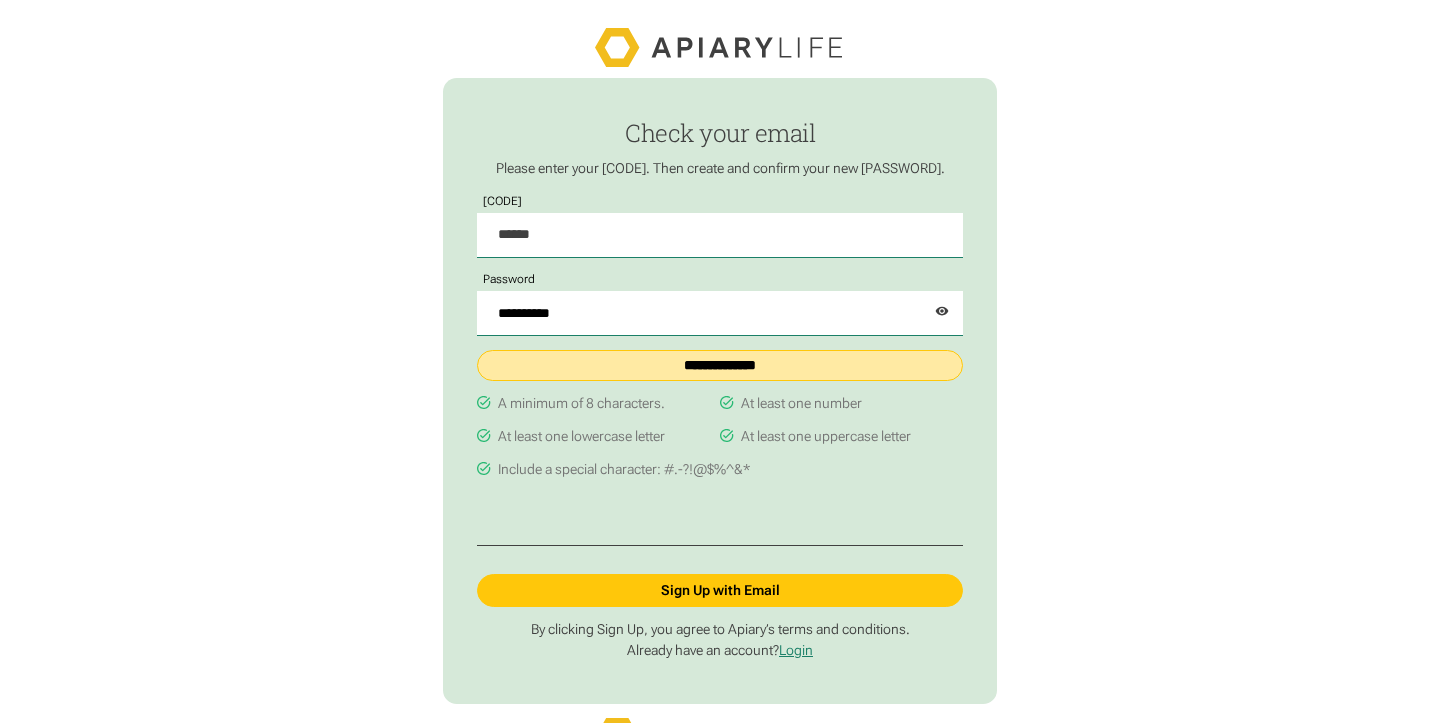 click on "**********" at bounding box center (719, 365) 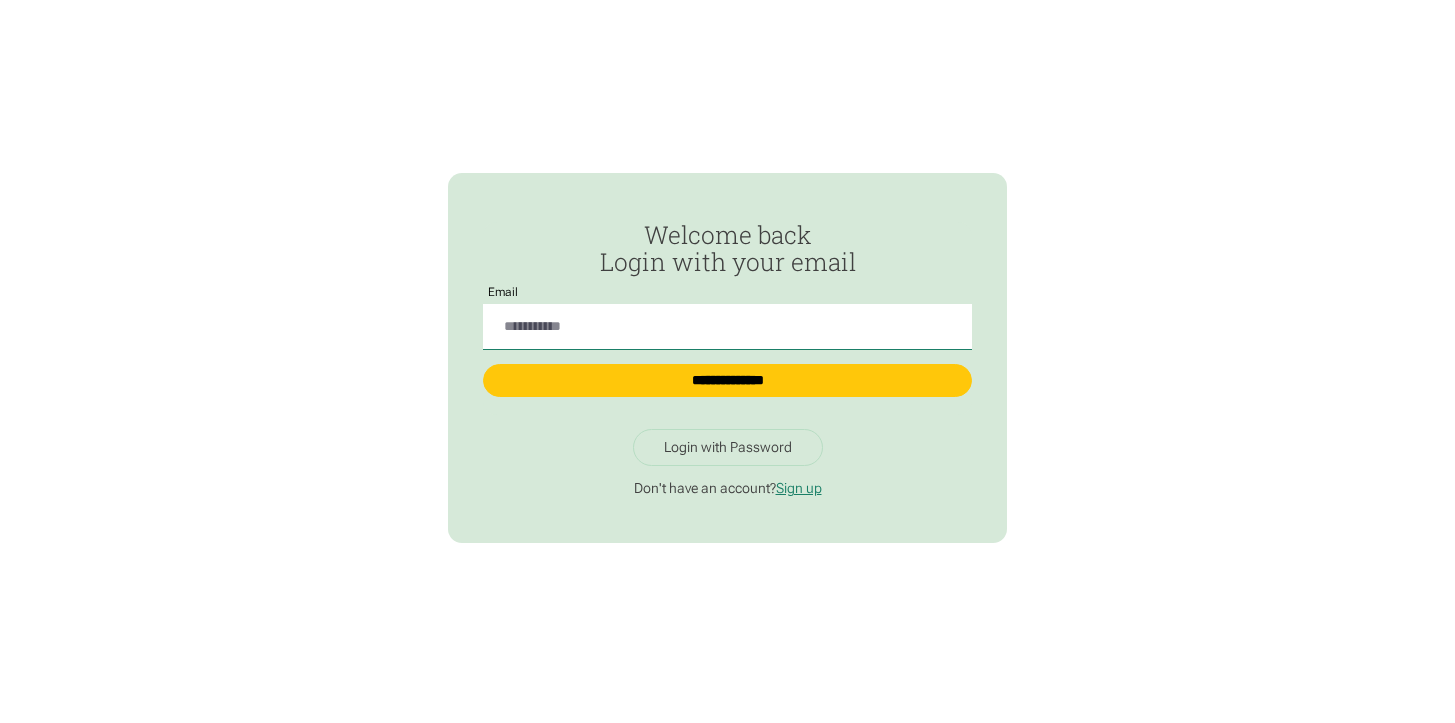 scroll, scrollTop: 0, scrollLeft: 0, axis: both 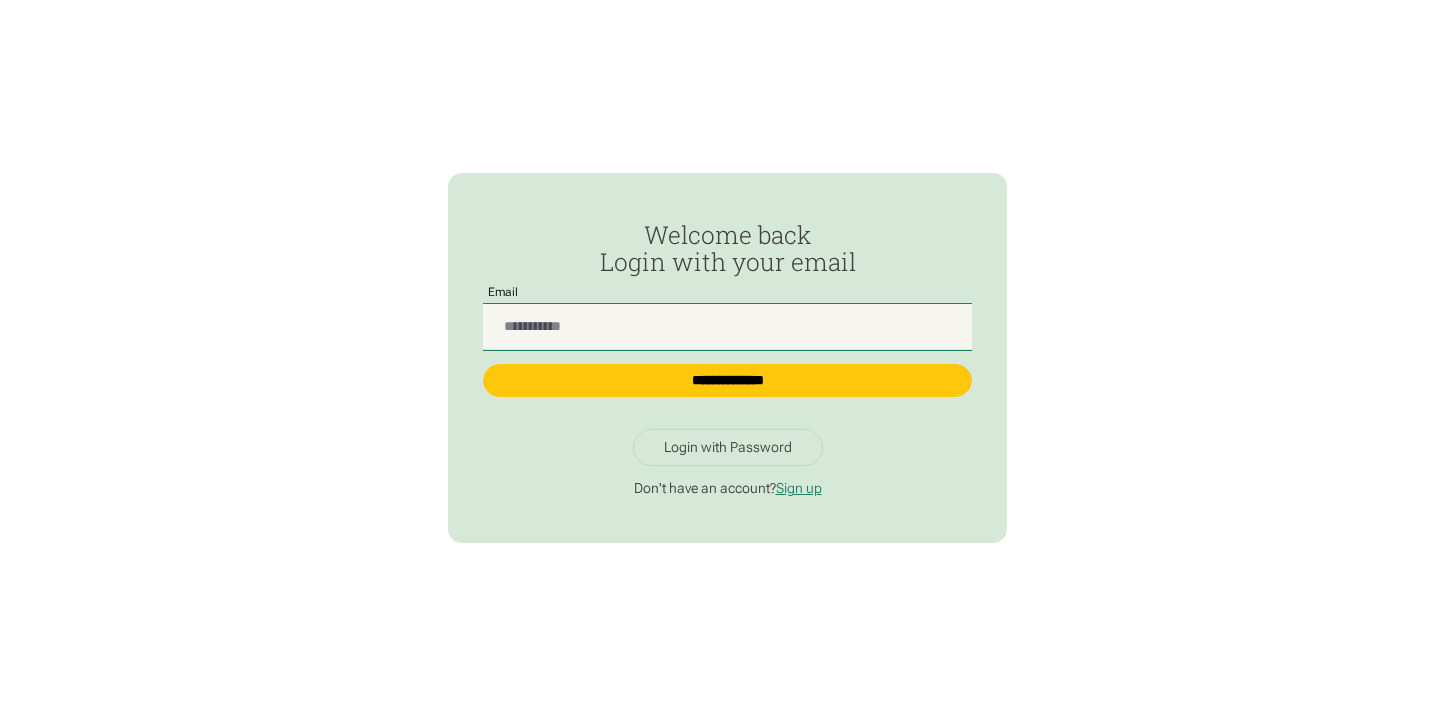 click at bounding box center (728, 326) 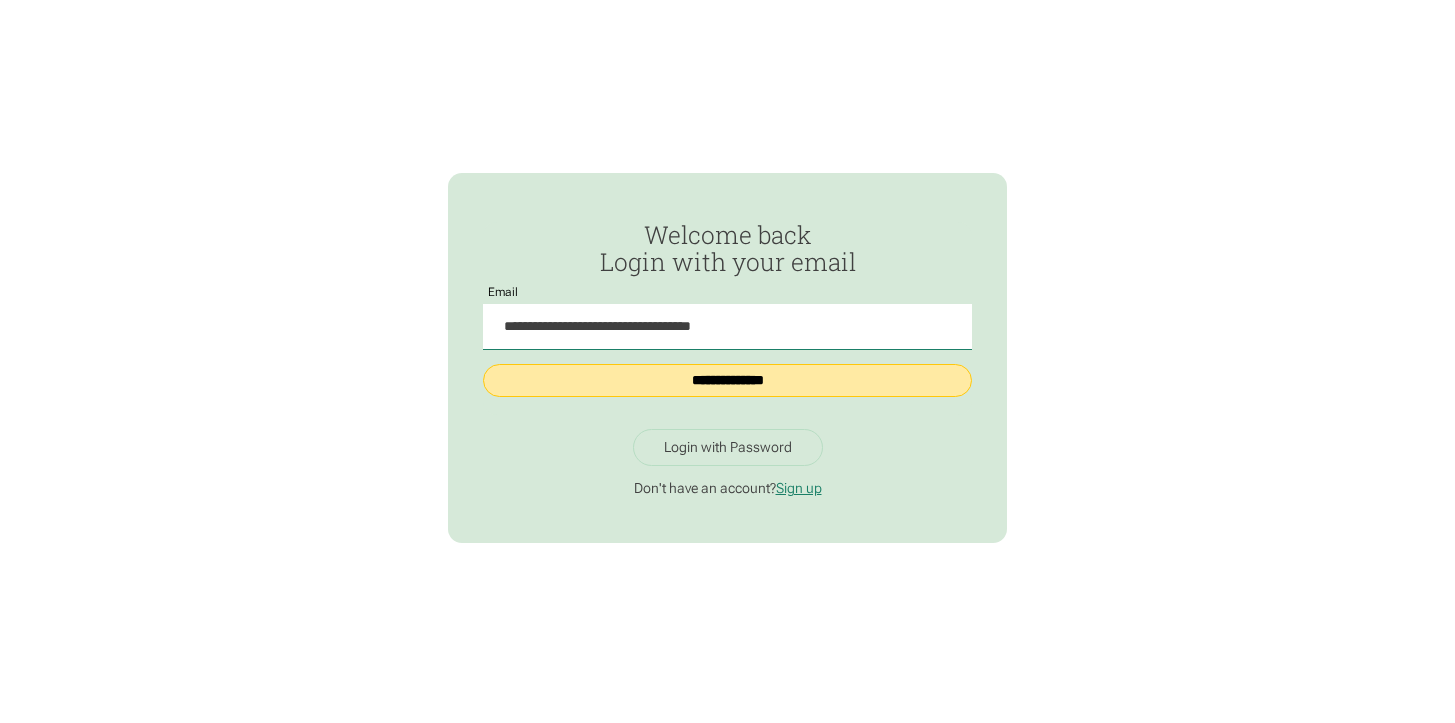 click on "**********" at bounding box center [728, 380] 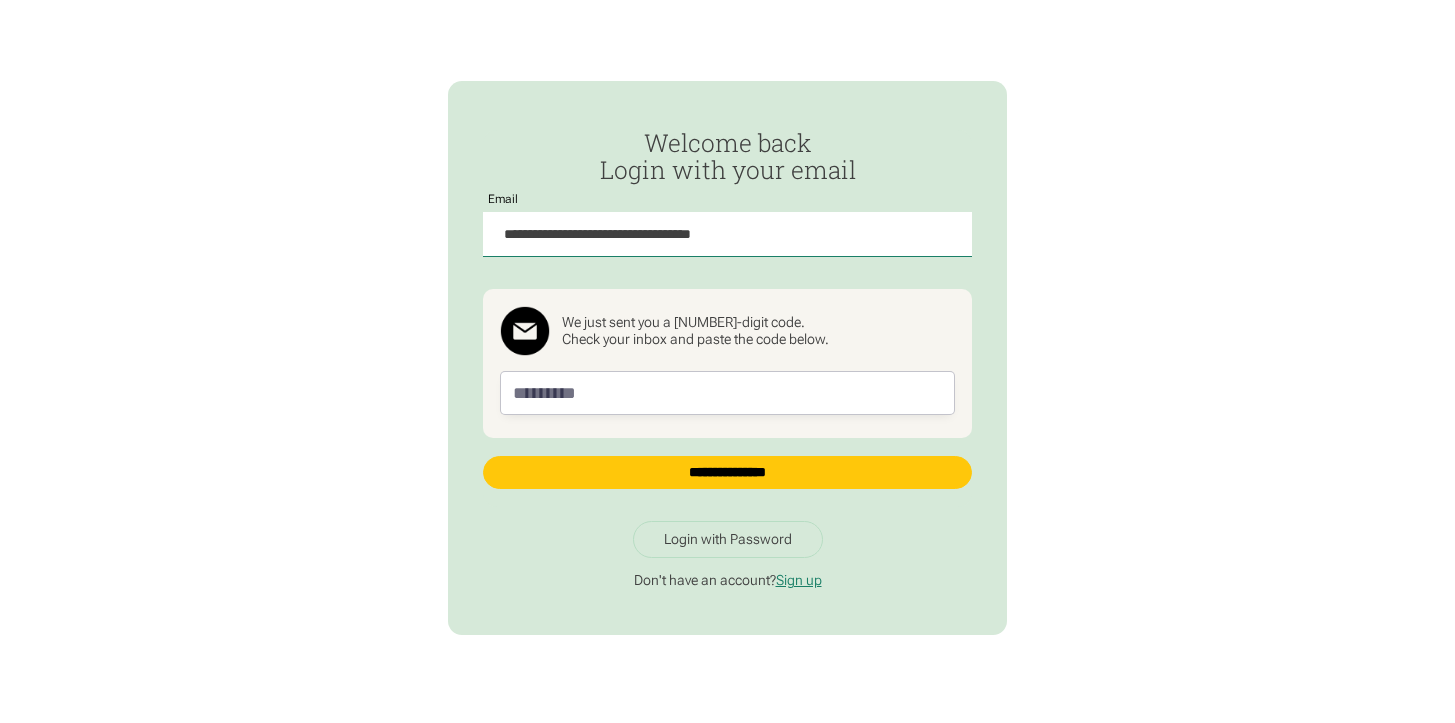 click on "**********" at bounding box center [727, 361] 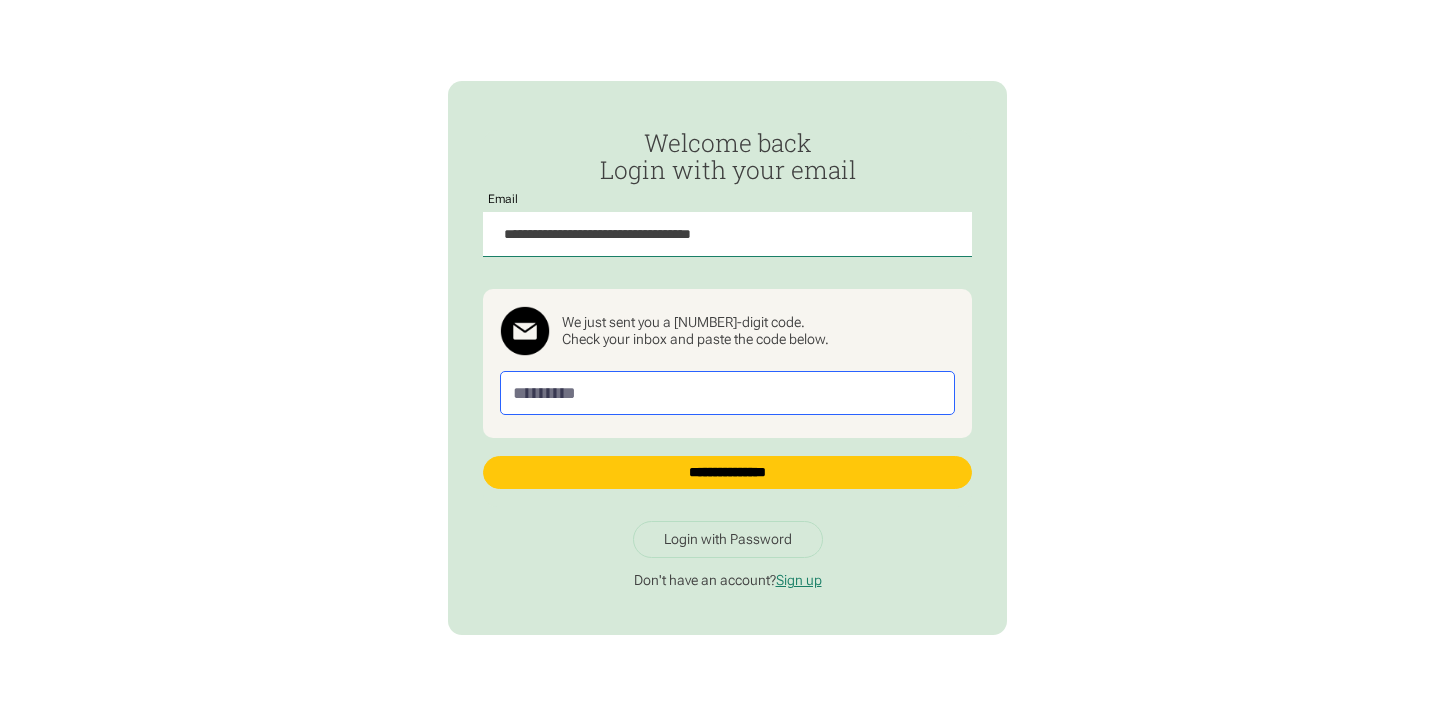 click at bounding box center [727, 393] 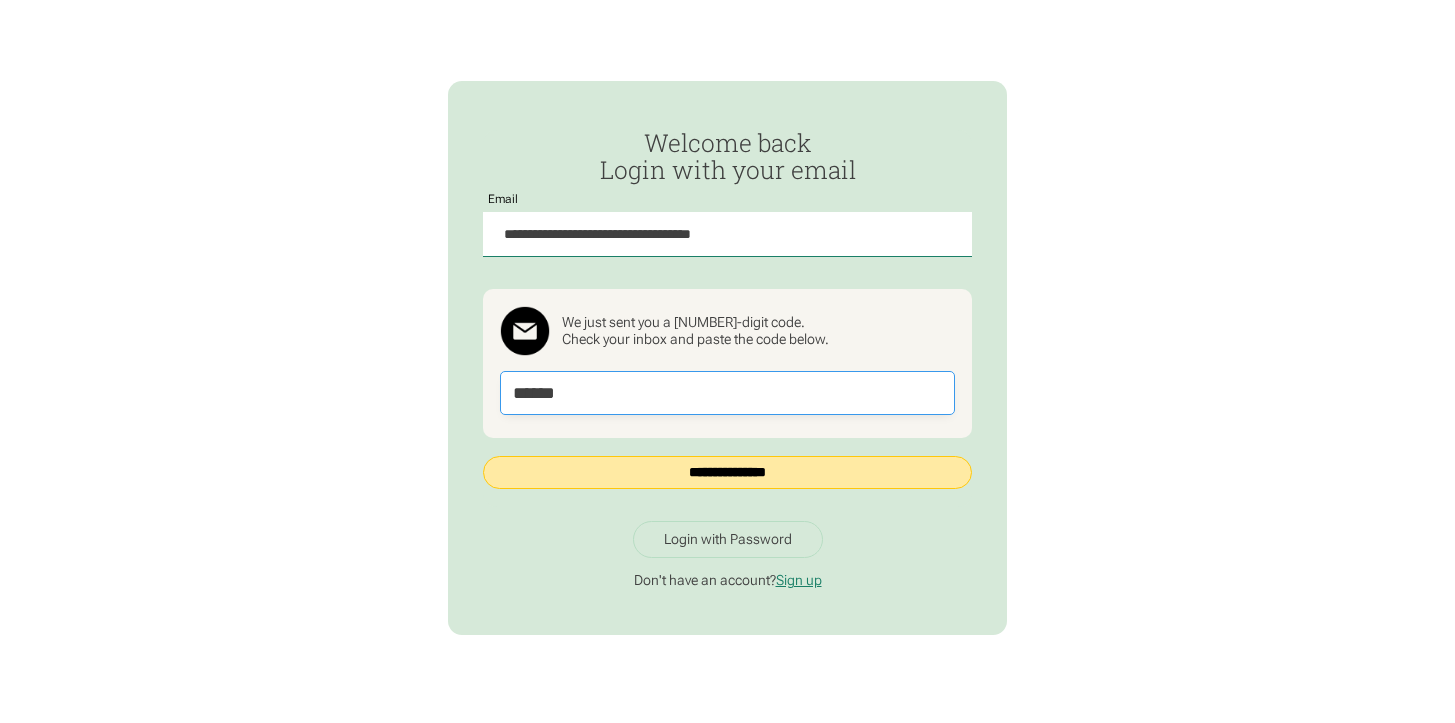 type on "******" 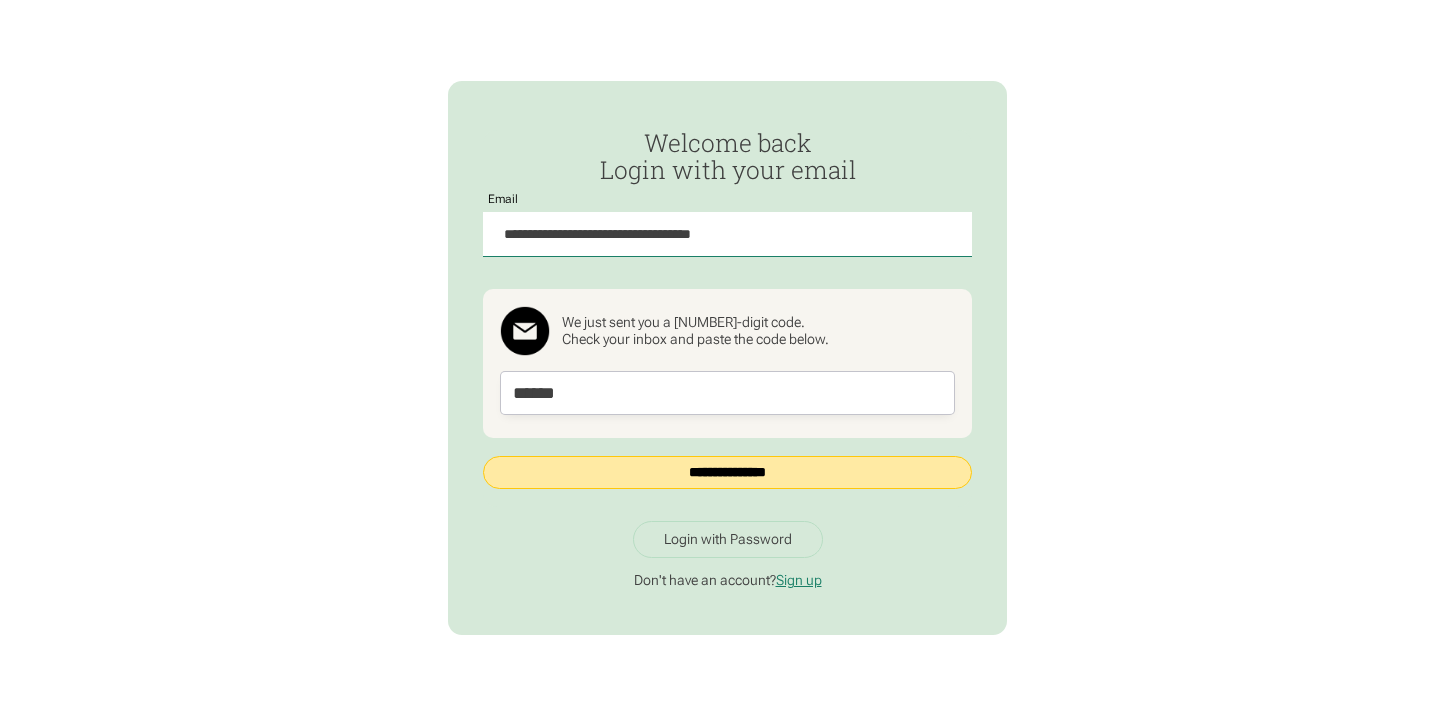 click on "**********" at bounding box center (728, 472) 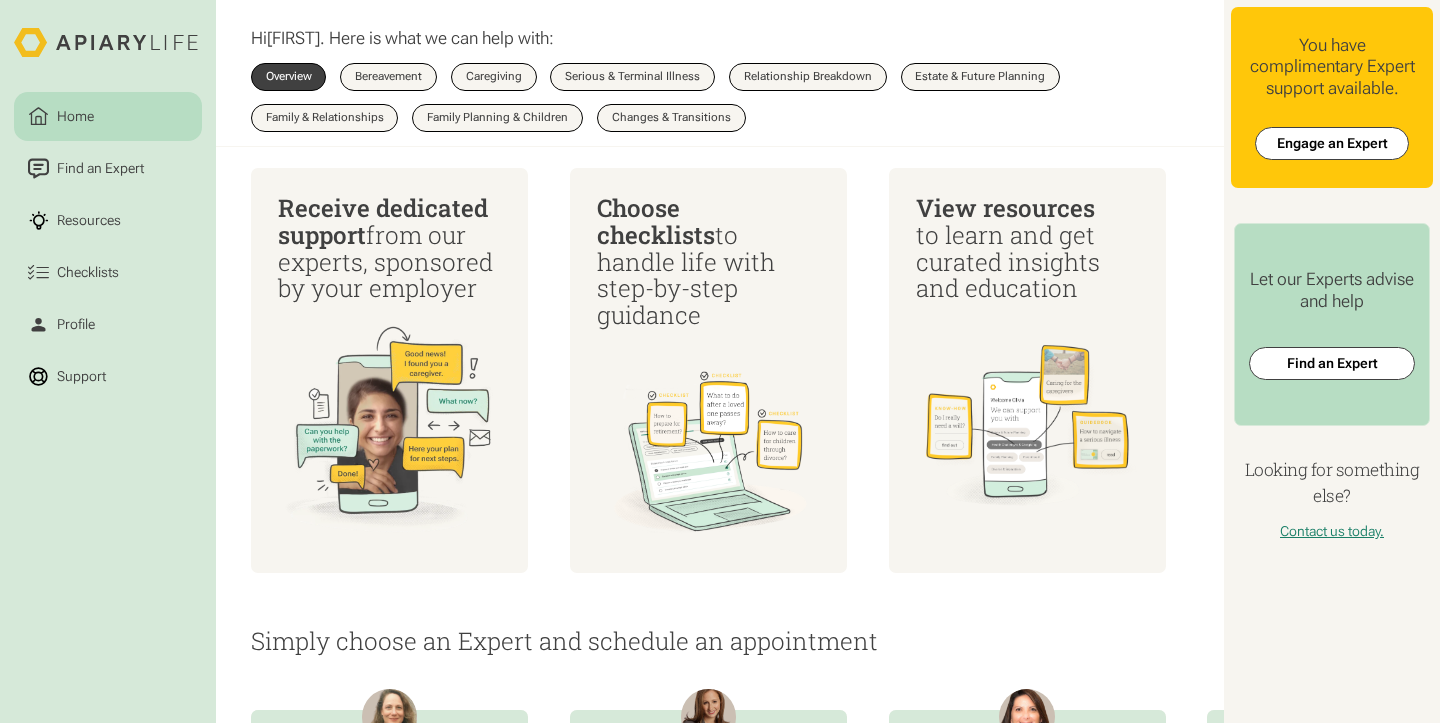 scroll, scrollTop: 287, scrollLeft: 0, axis: vertical 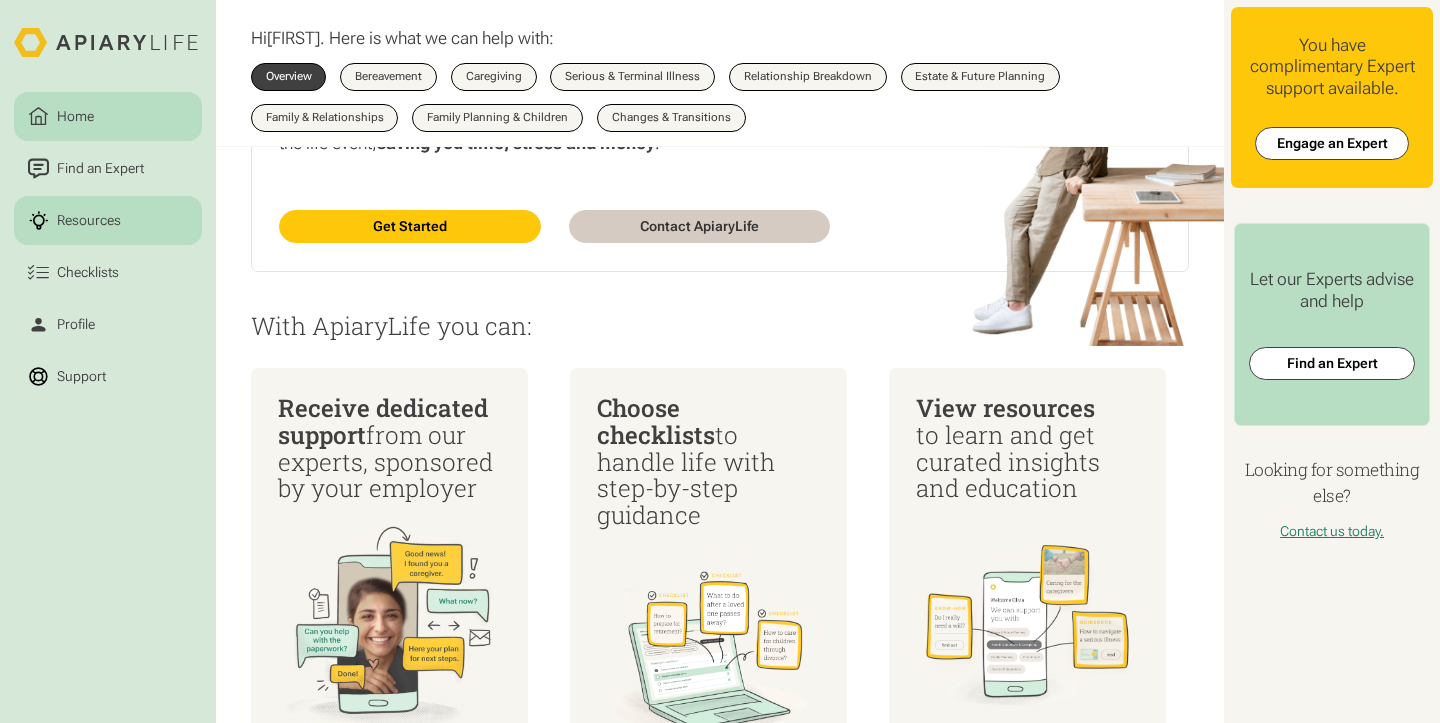 click on "Resources" at bounding box center [89, 220] 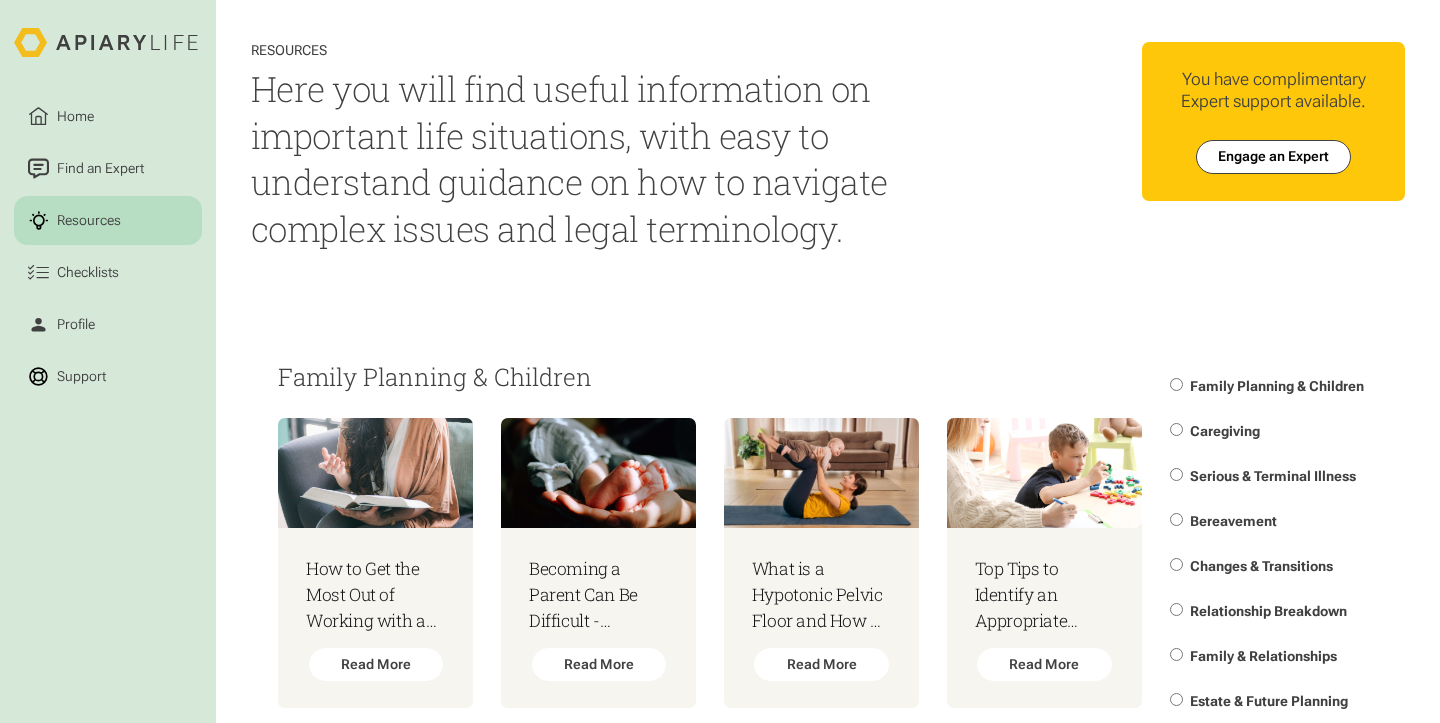 scroll, scrollTop: 200, scrollLeft: 0, axis: vertical 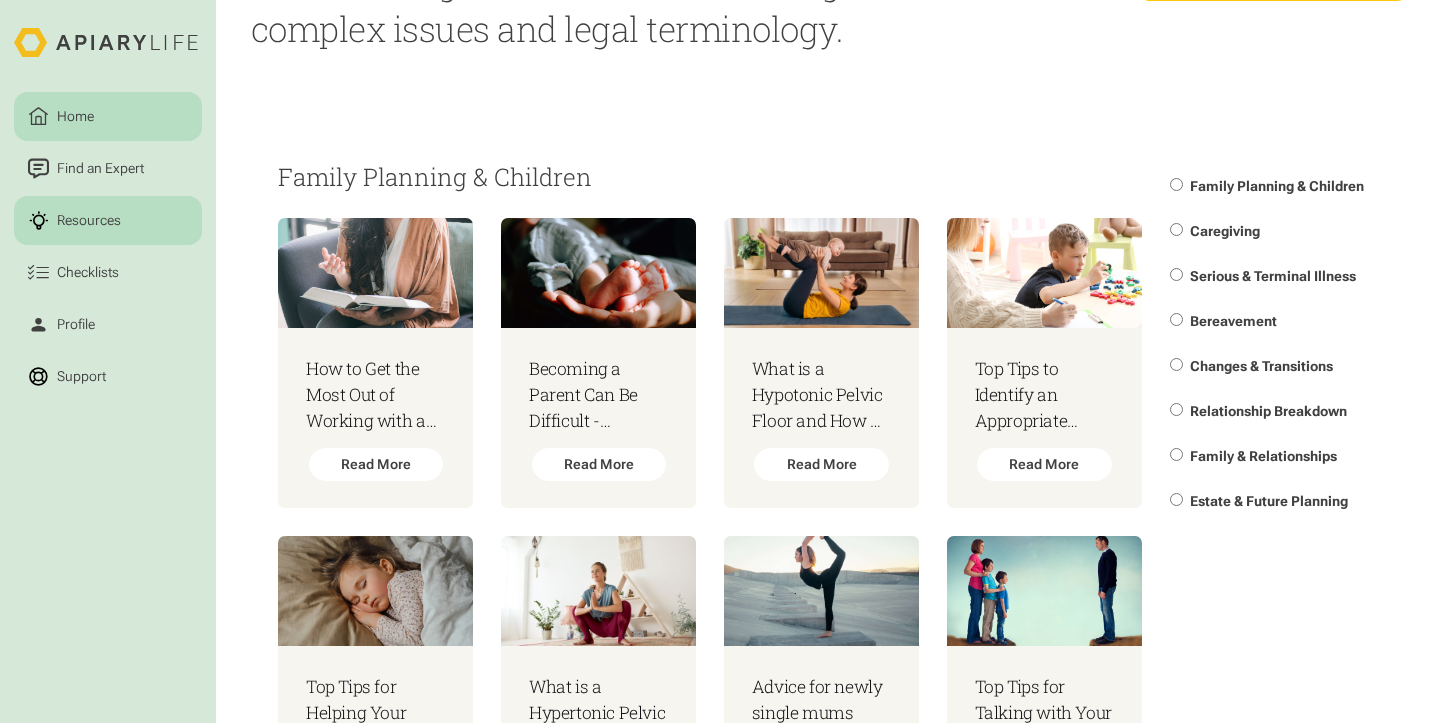 click on "Home" at bounding box center [76, 116] 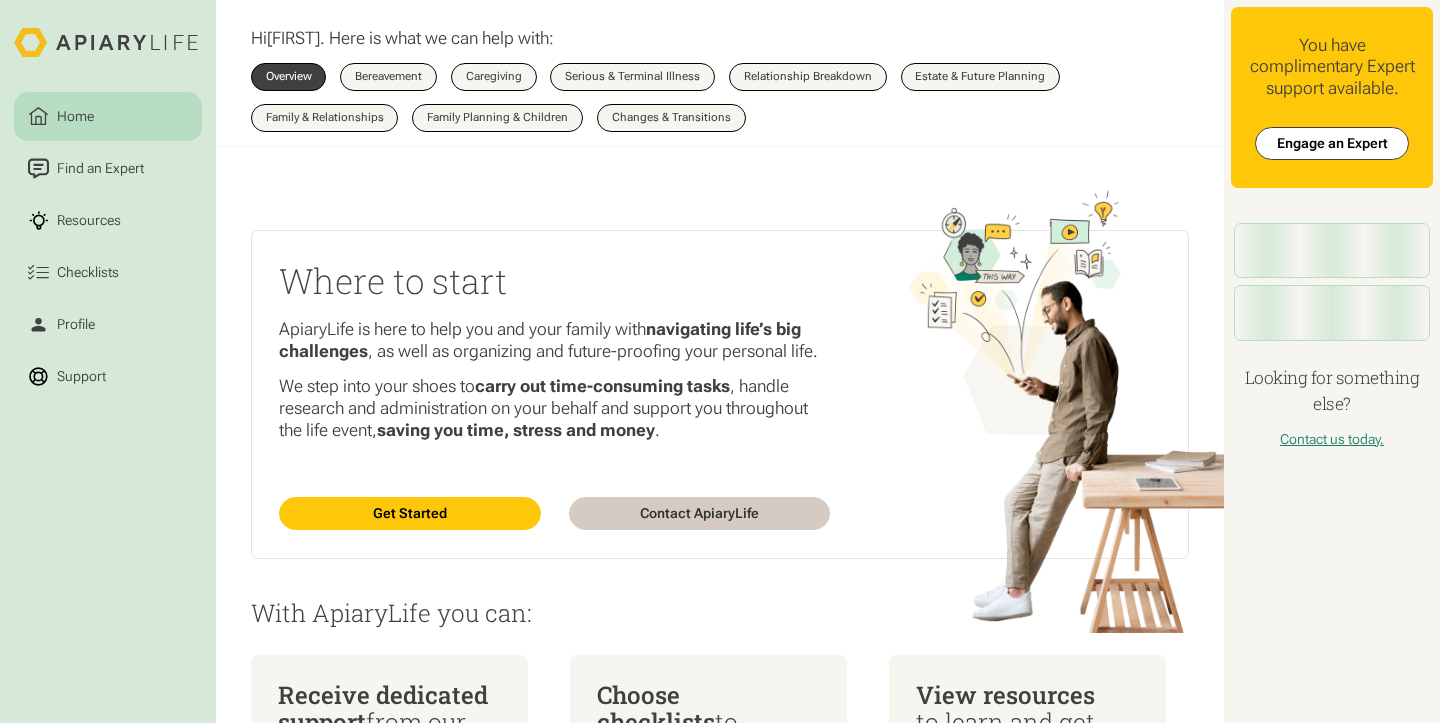 scroll, scrollTop: 0, scrollLeft: 0, axis: both 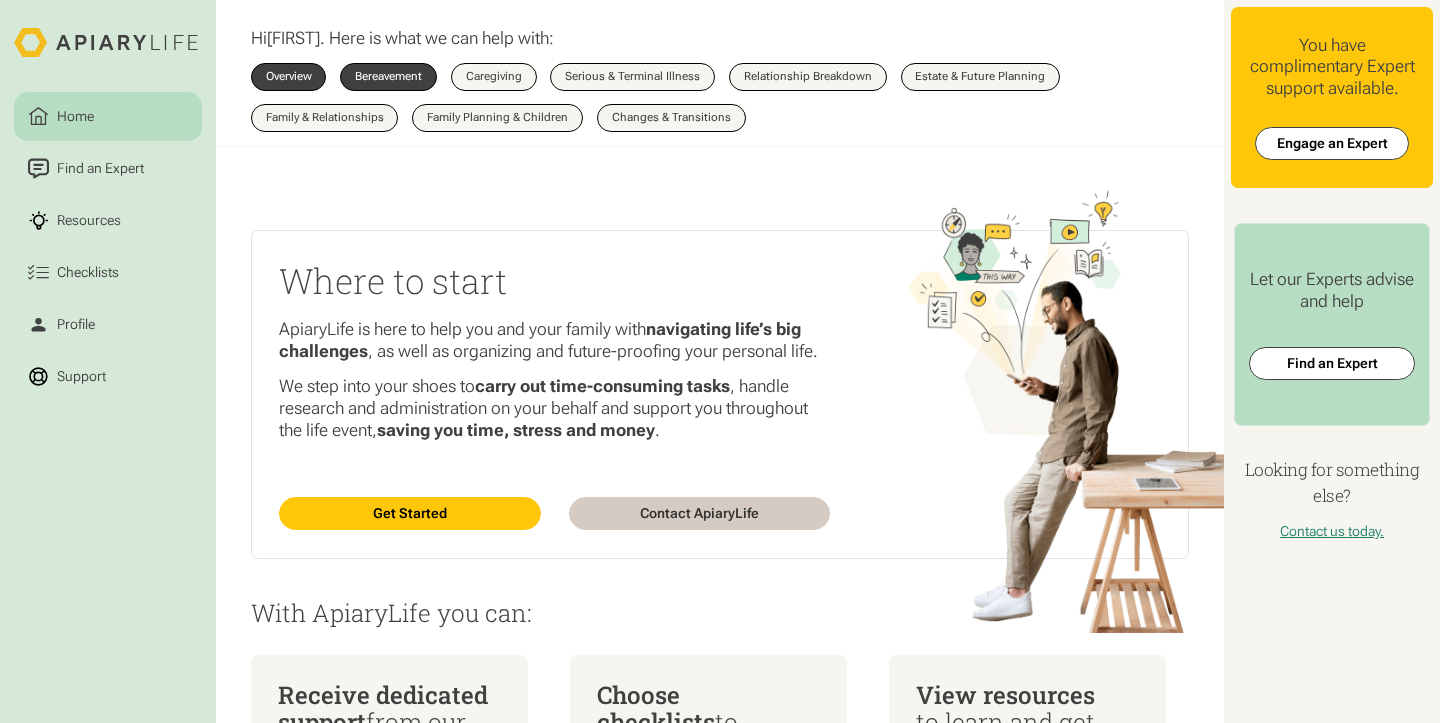 click on "Bereavement" at bounding box center [388, 76] 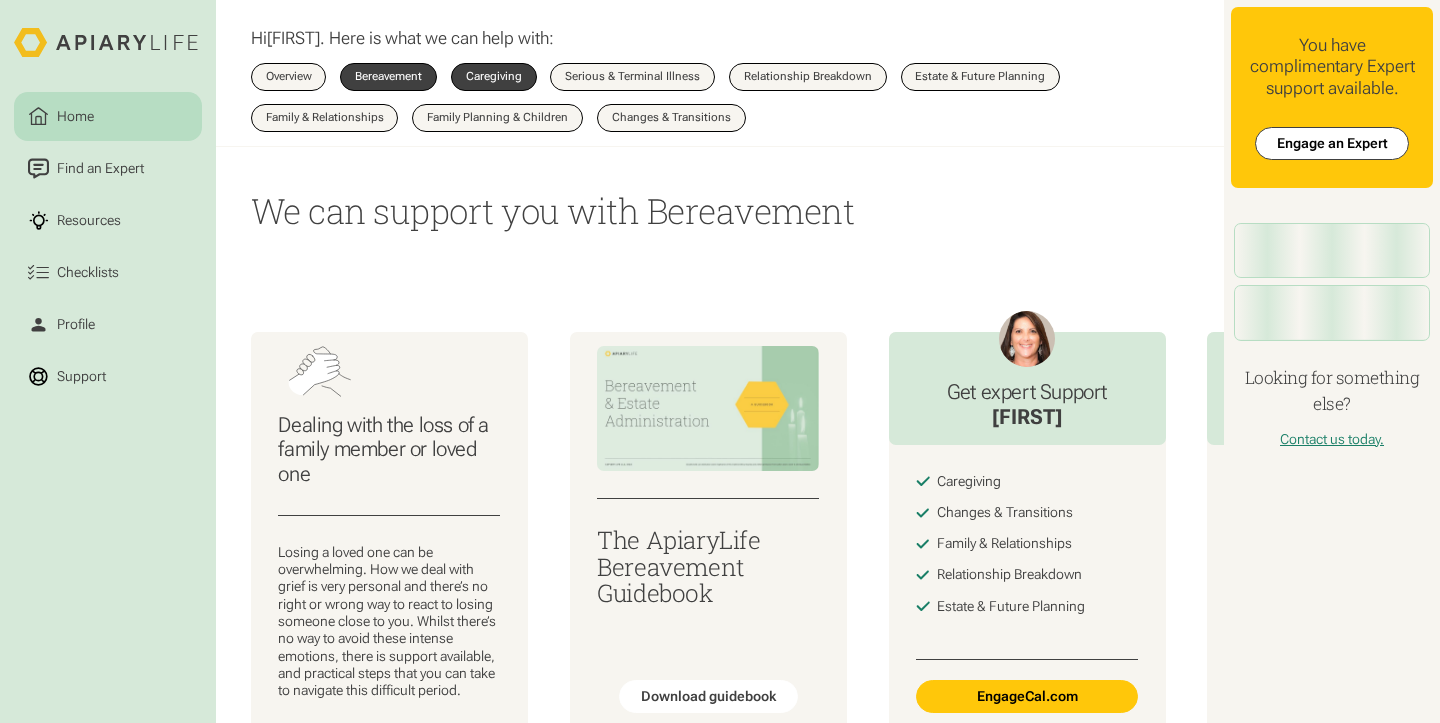 scroll, scrollTop: 0, scrollLeft: 0, axis: both 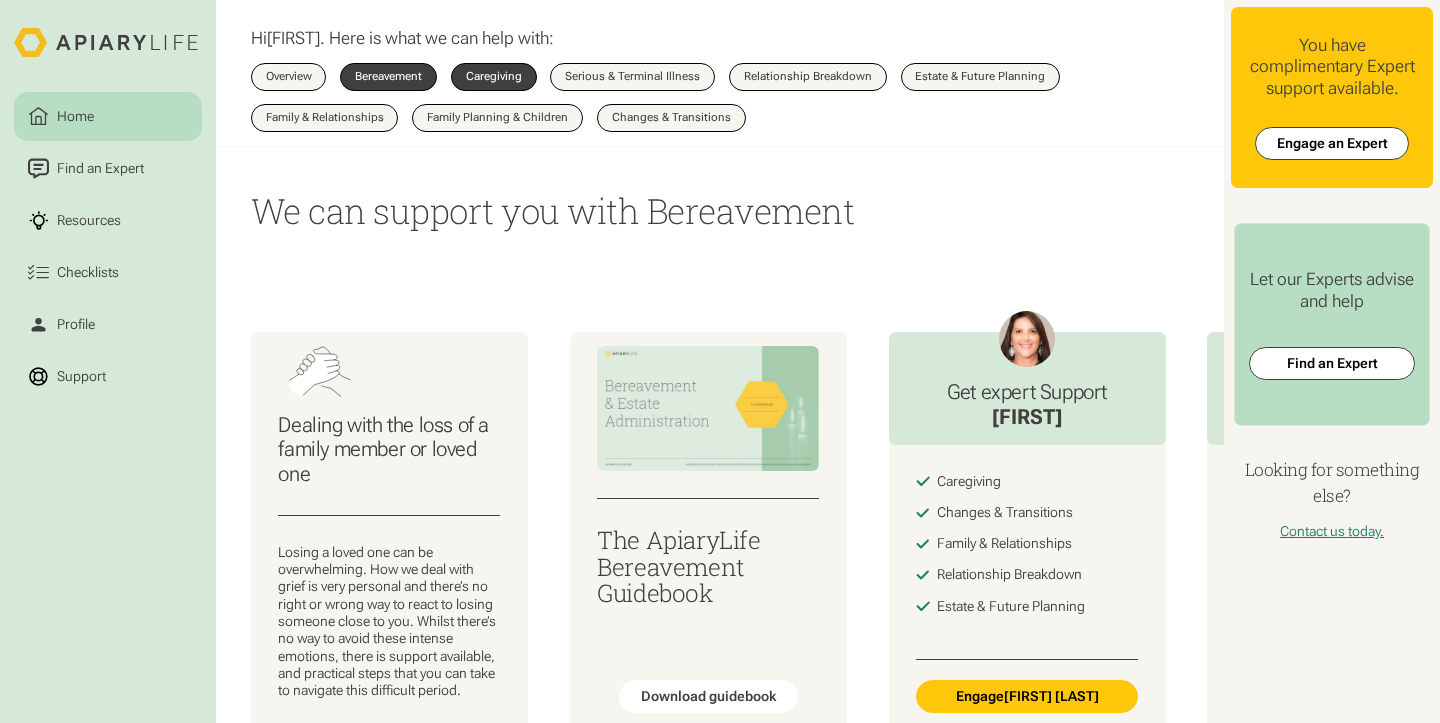 click on "Caregiving" at bounding box center [494, 76] 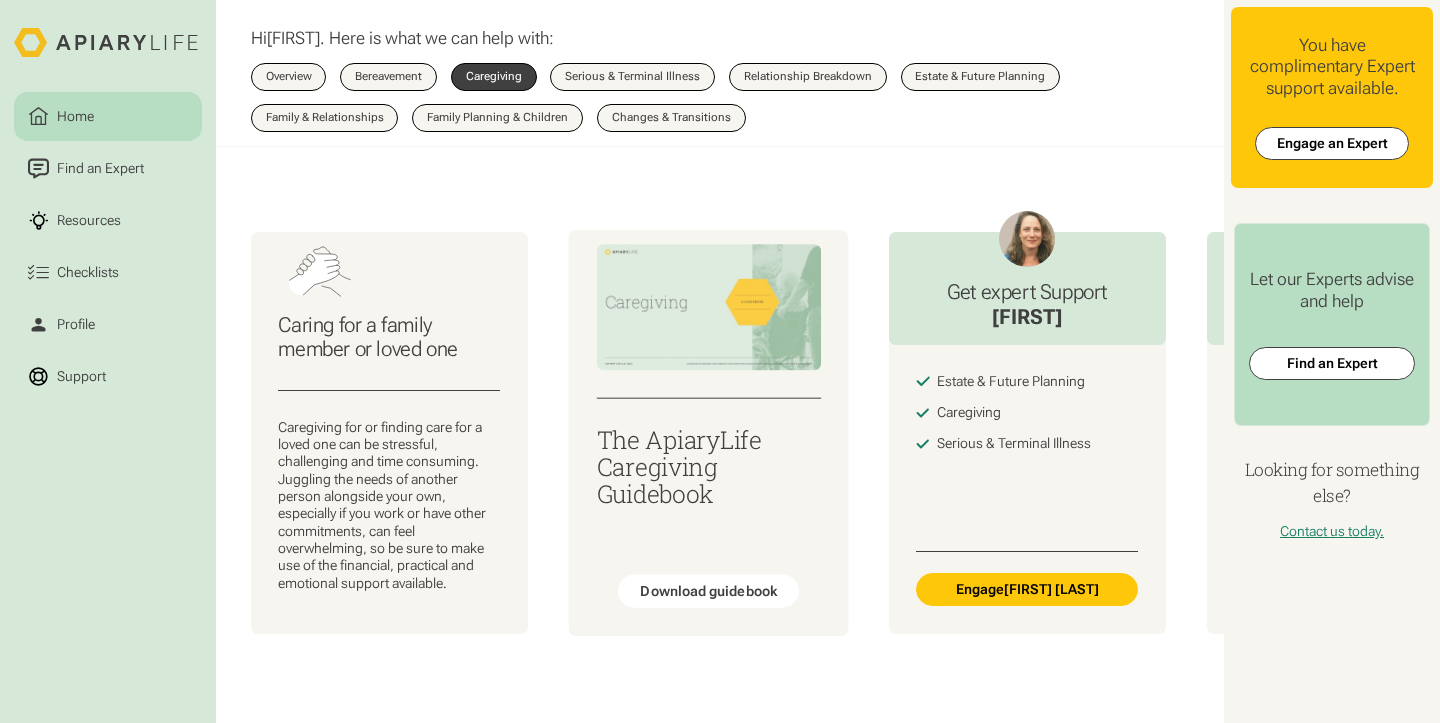 scroll, scrollTop: 0, scrollLeft: 0, axis: both 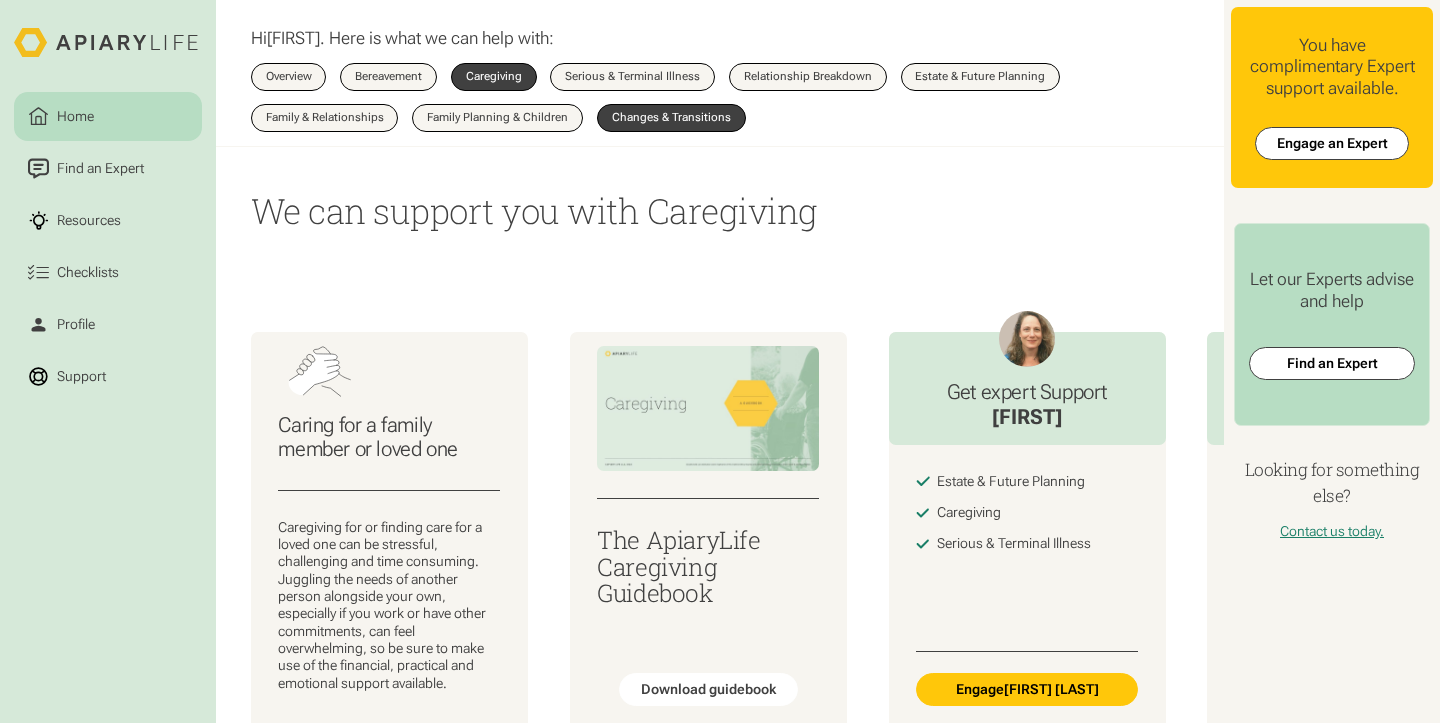 click on "Changes & Transitions" at bounding box center (671, 117) 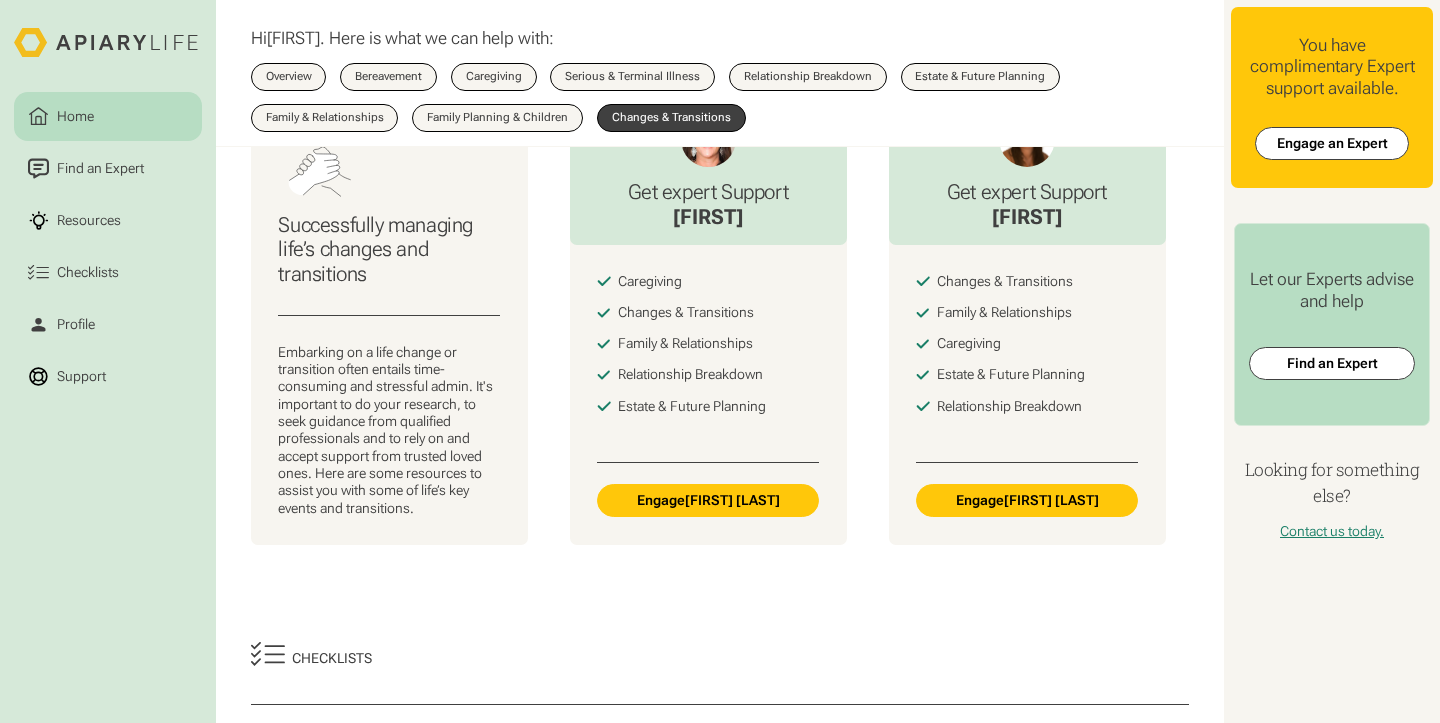 scroll, scrollTop: 0, scrollLeft: 0, axis: both 